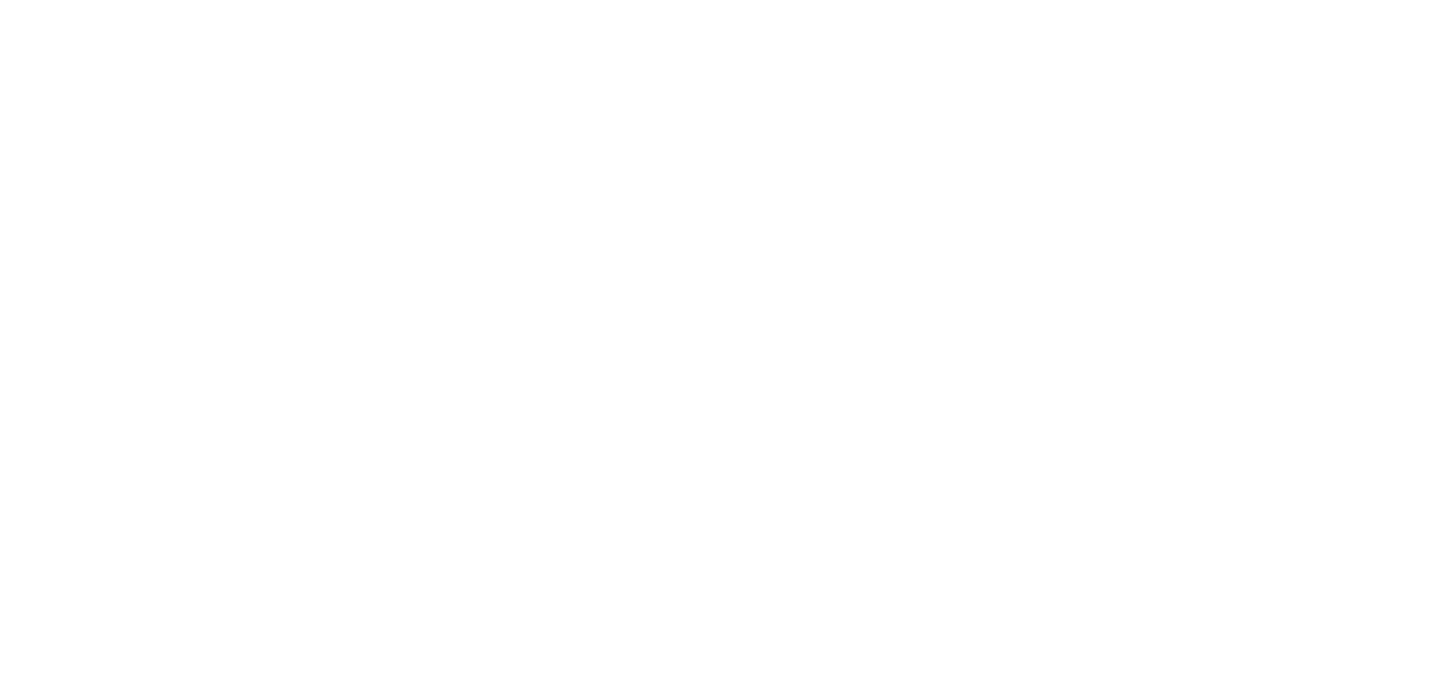 scroll, scrollTop: 0, scrollLeft: 0, axis: both 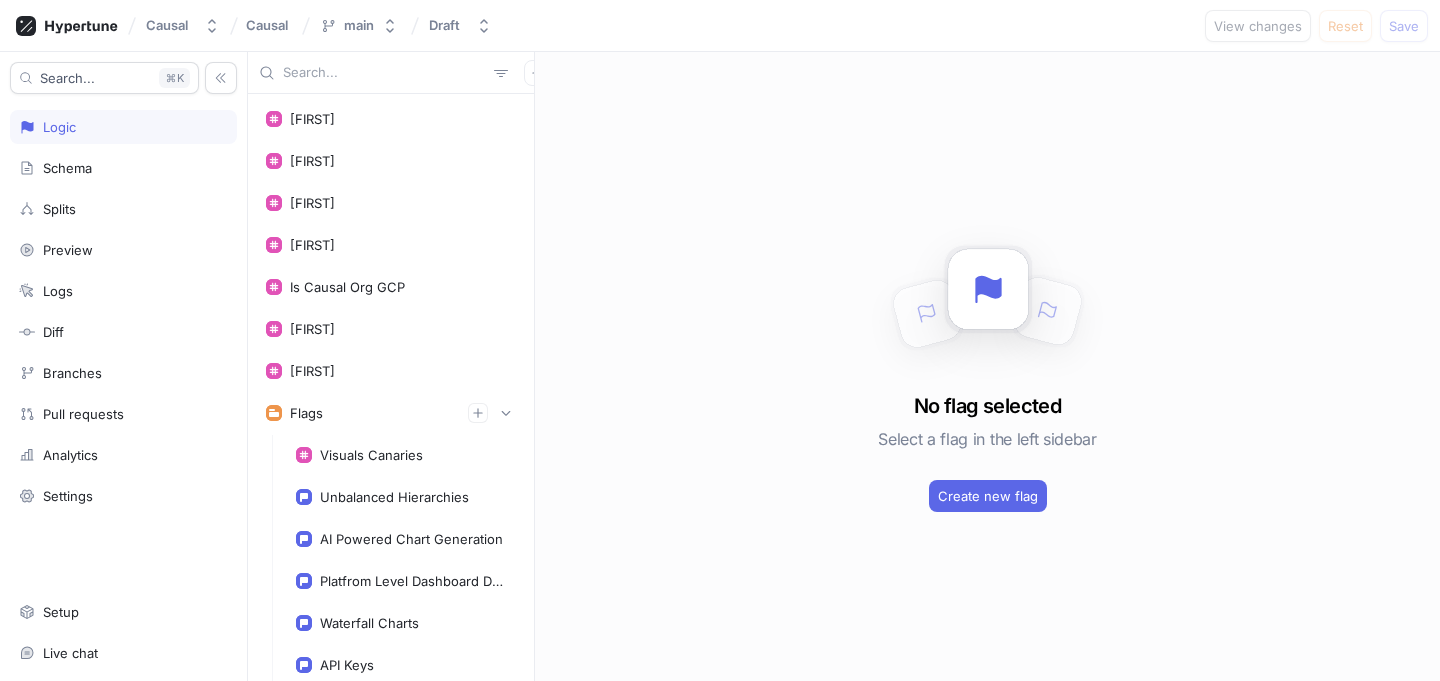 click at bounding box center (391, 73) 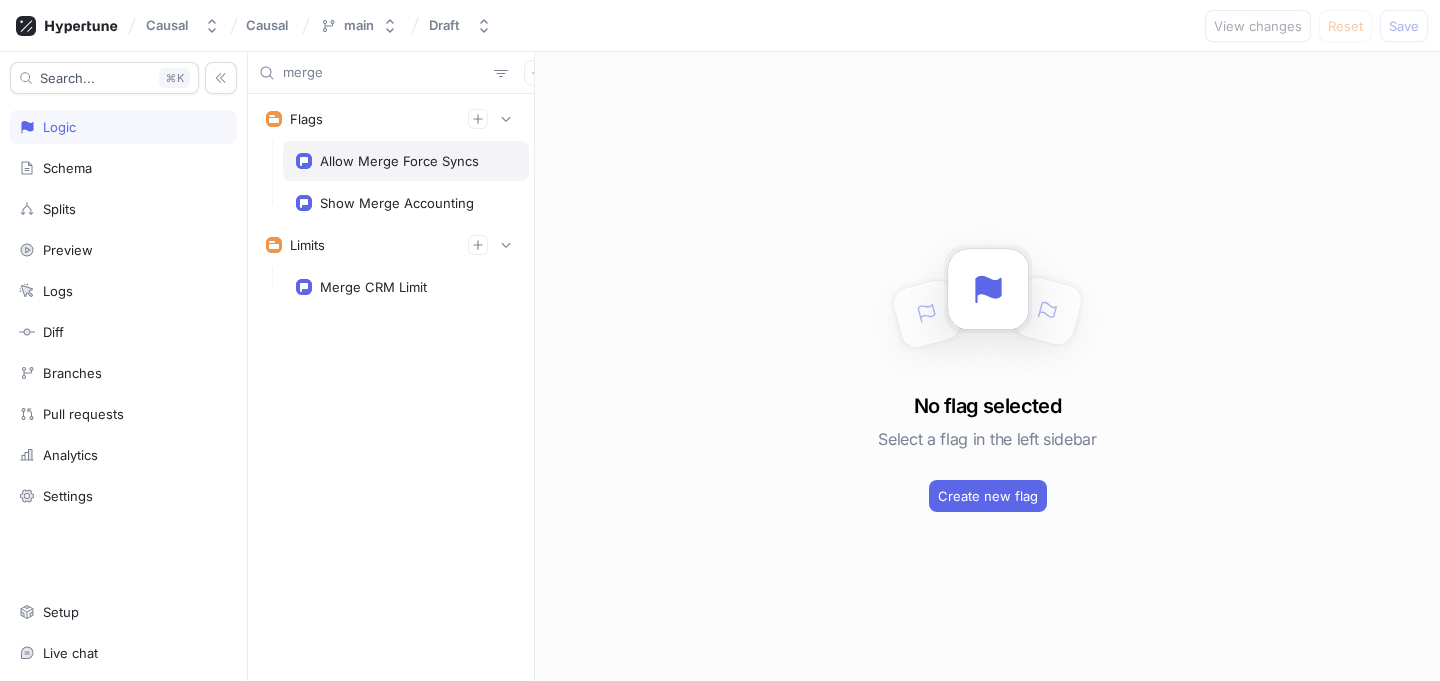 type on "merge" 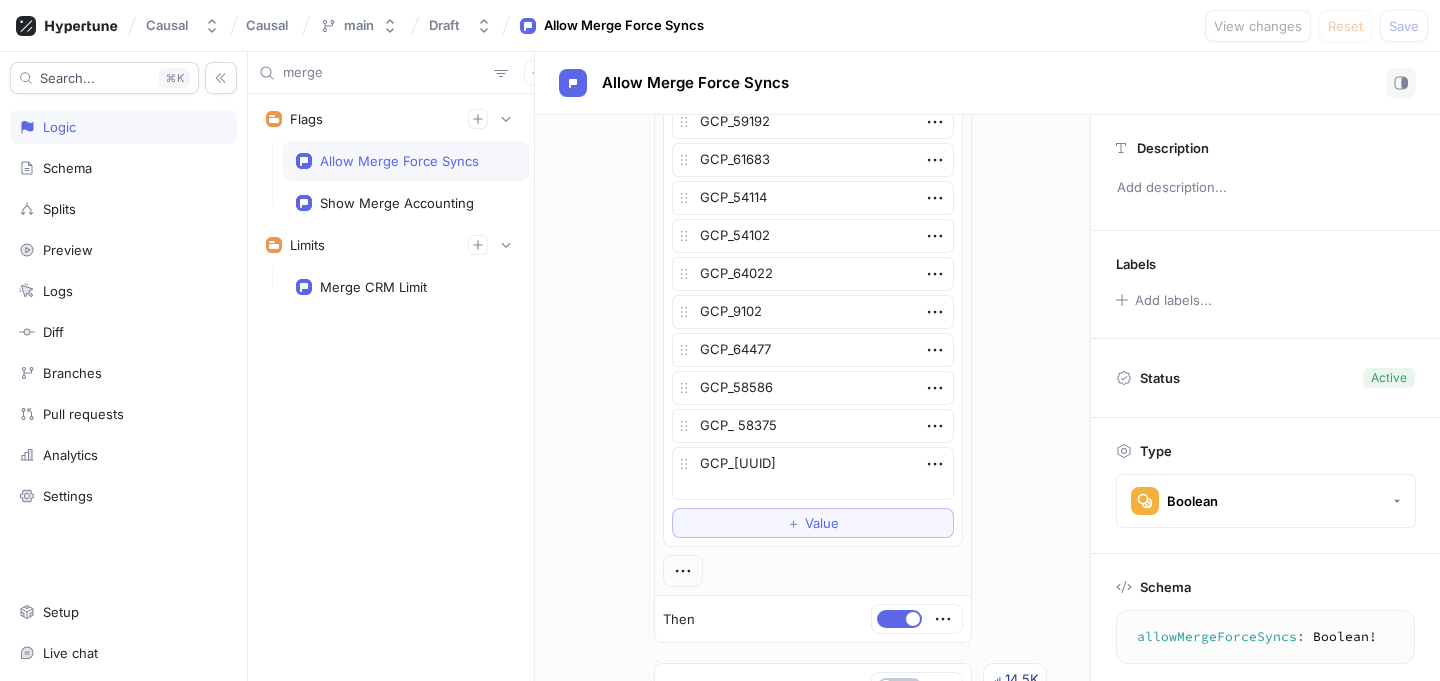 scroll, scrollTop: 810, scrollLeft: 0, axis: vertical 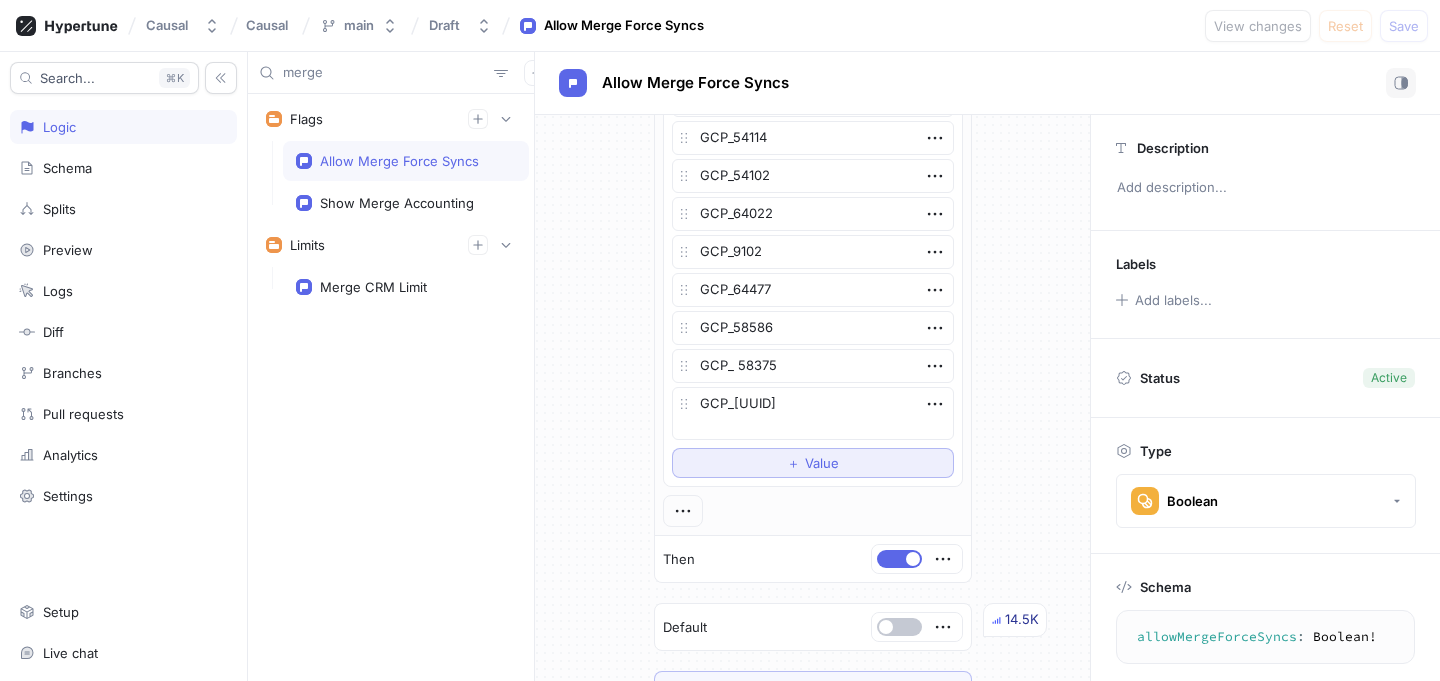 click on "＋ Value" at bounding box center (813, 463) 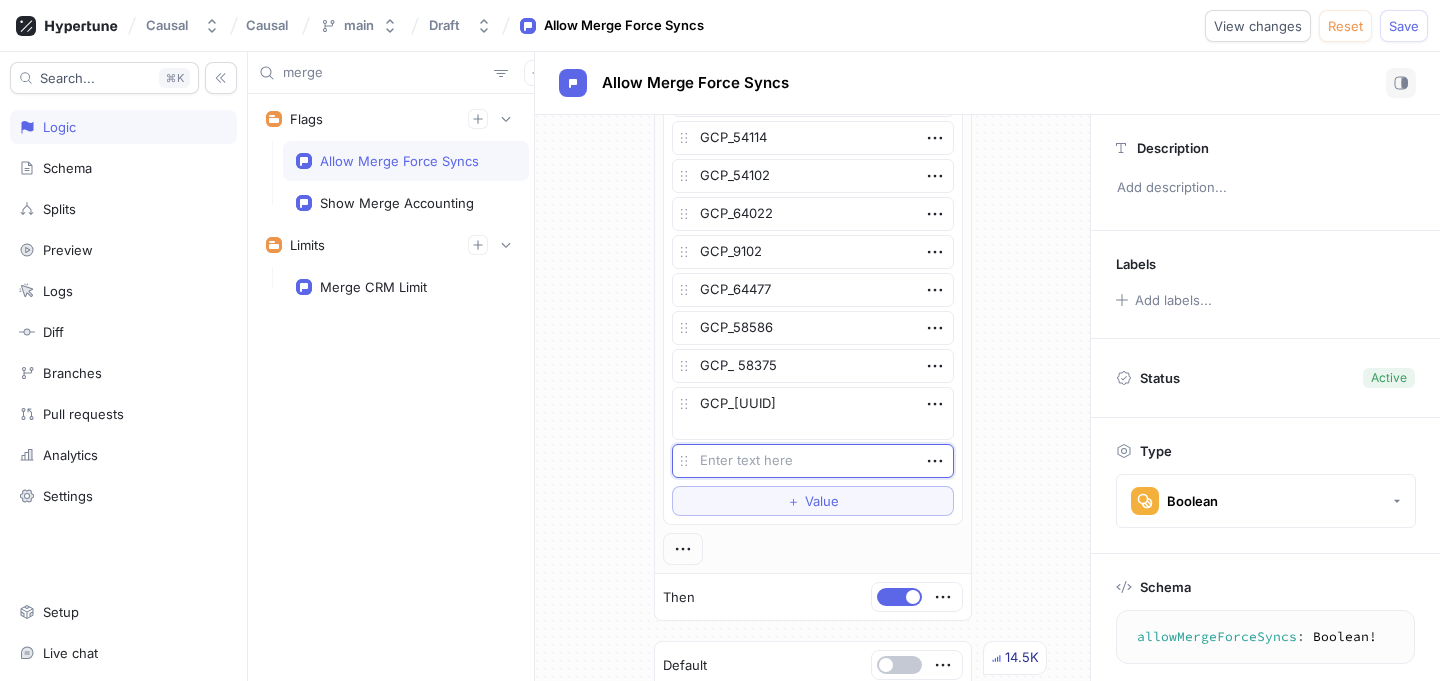 type on "x" 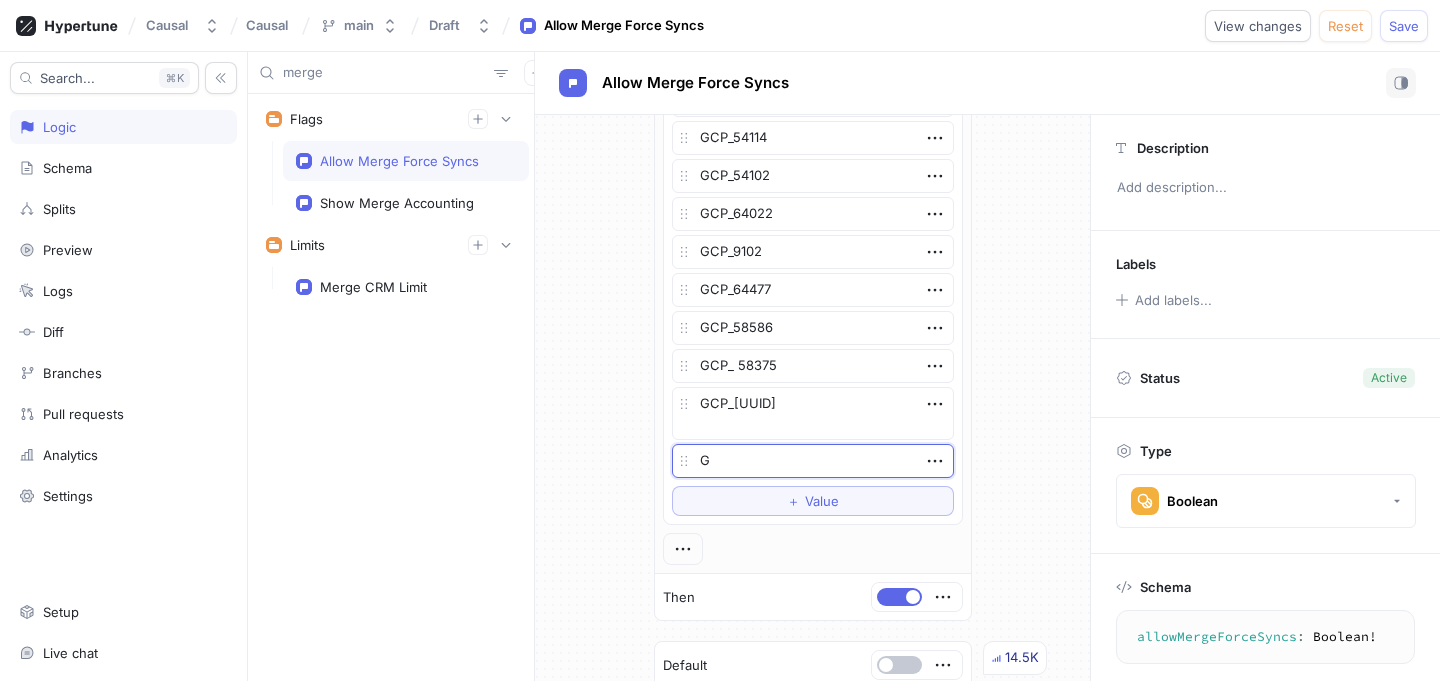 type on "x" 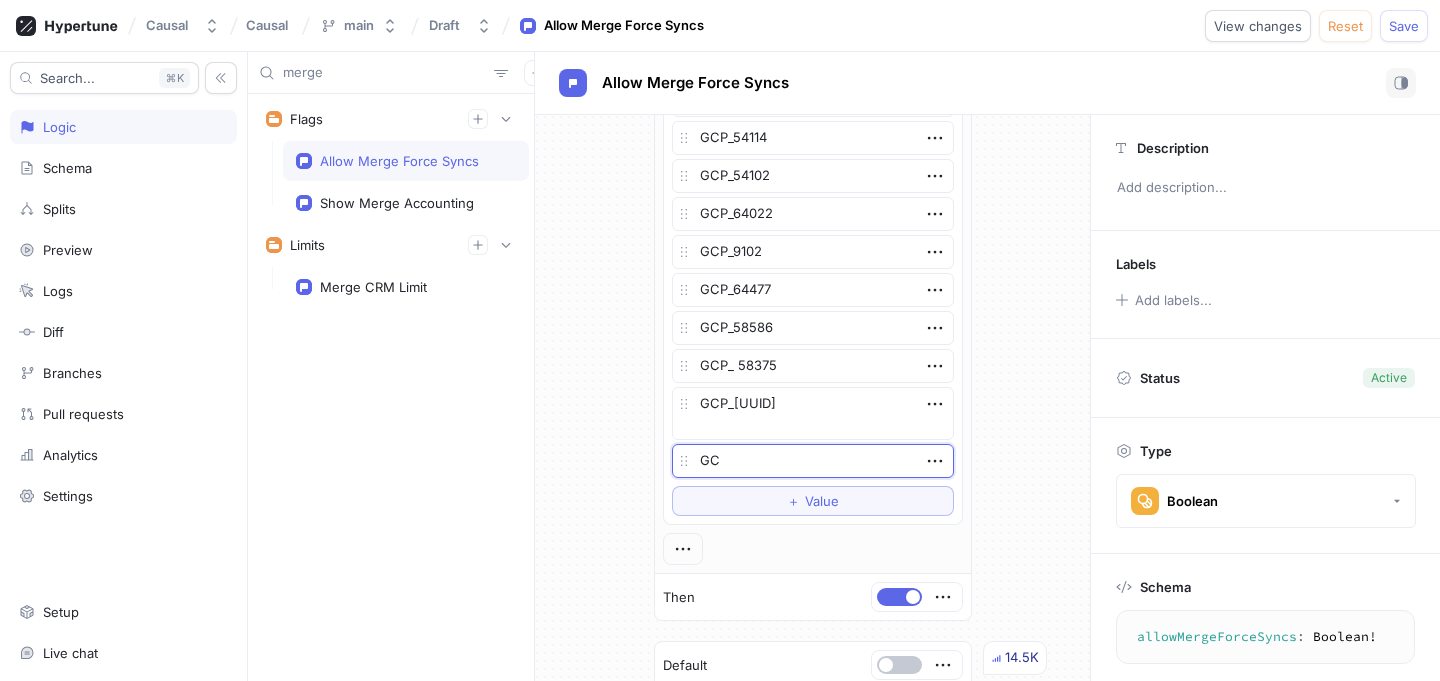 type on "x" 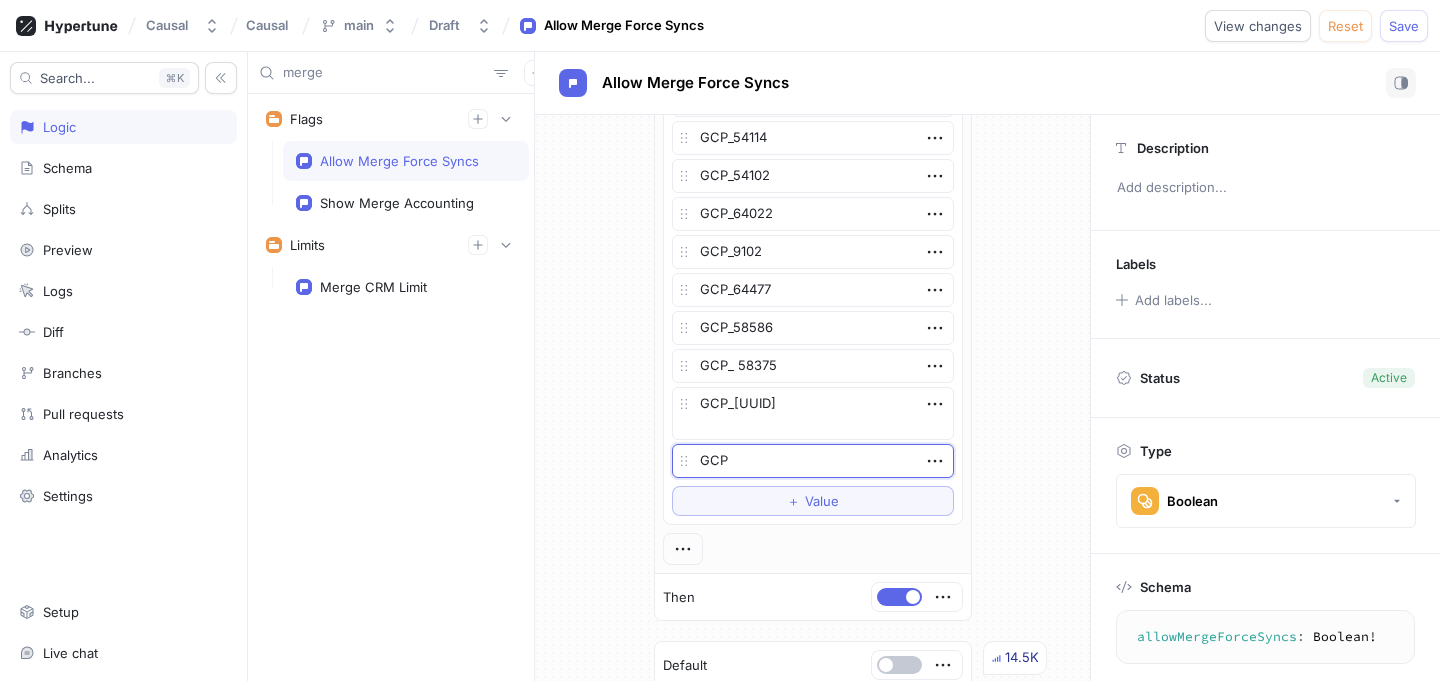 type on "x" 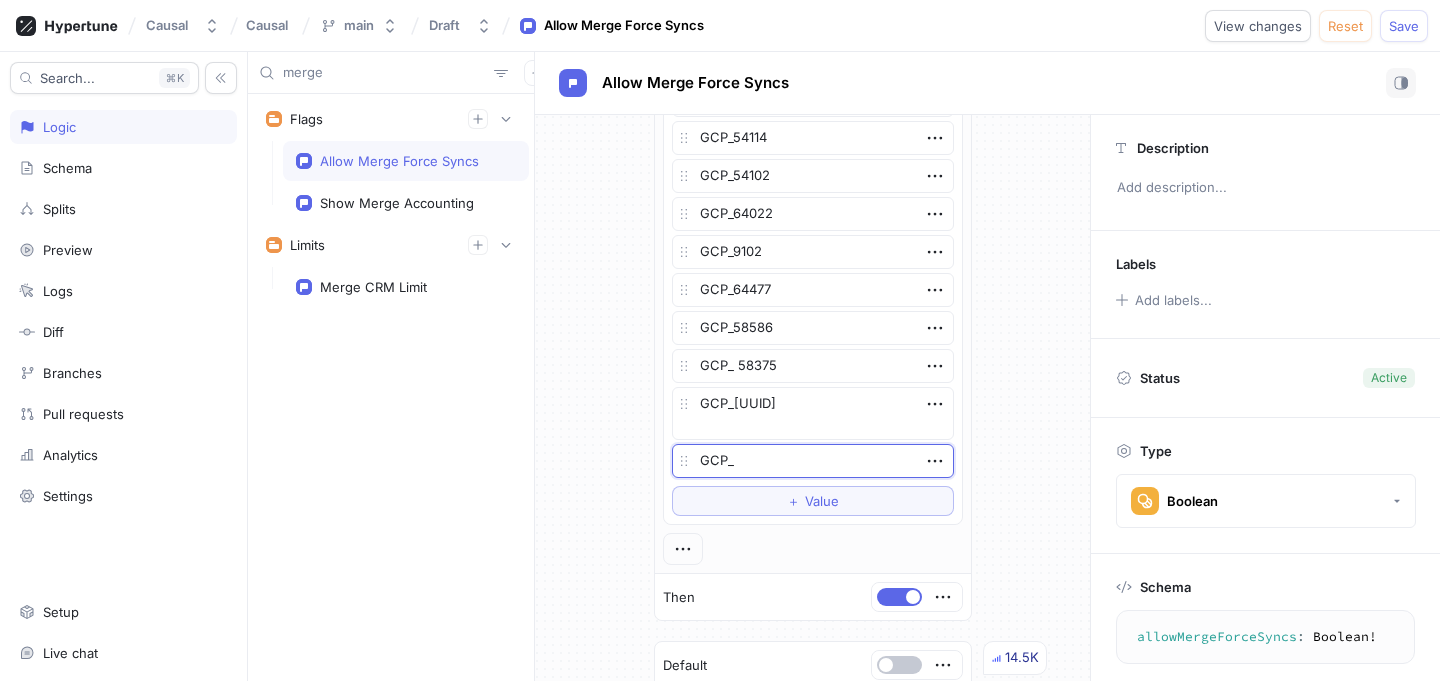 type on "x" 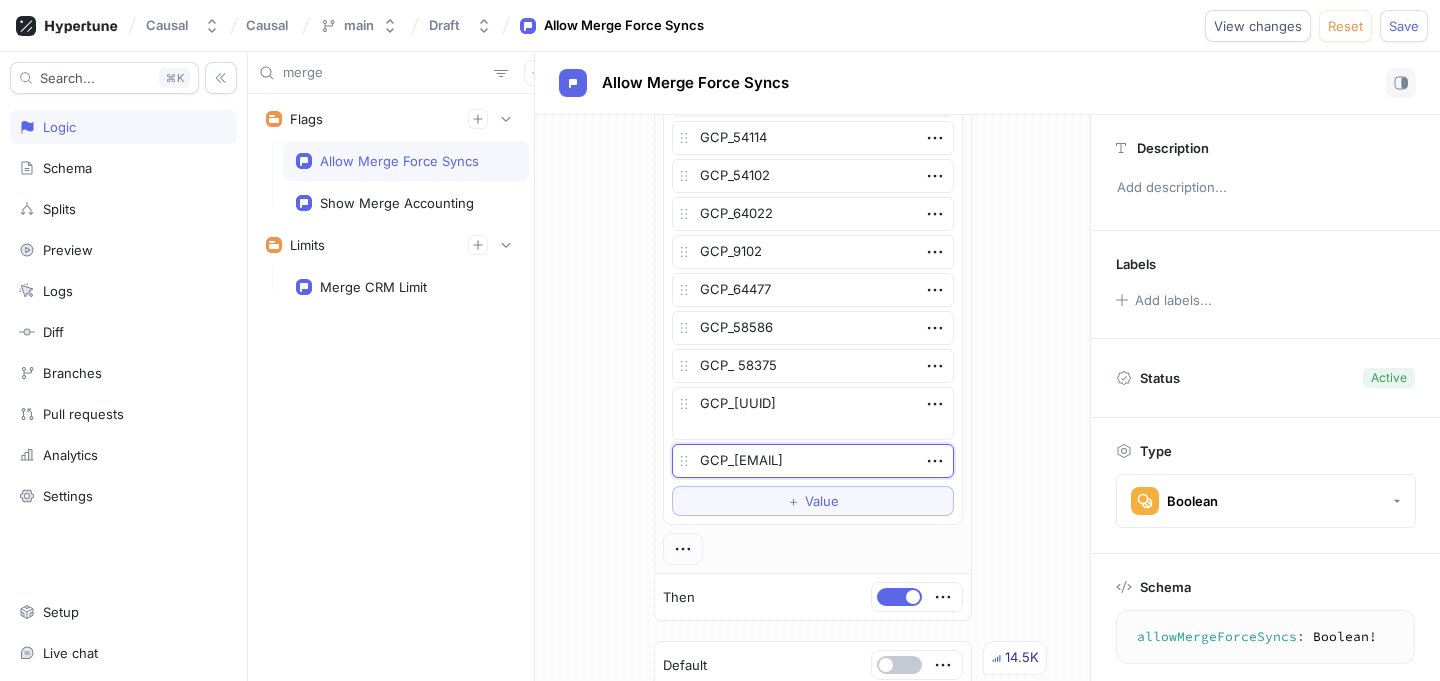 type on "x" 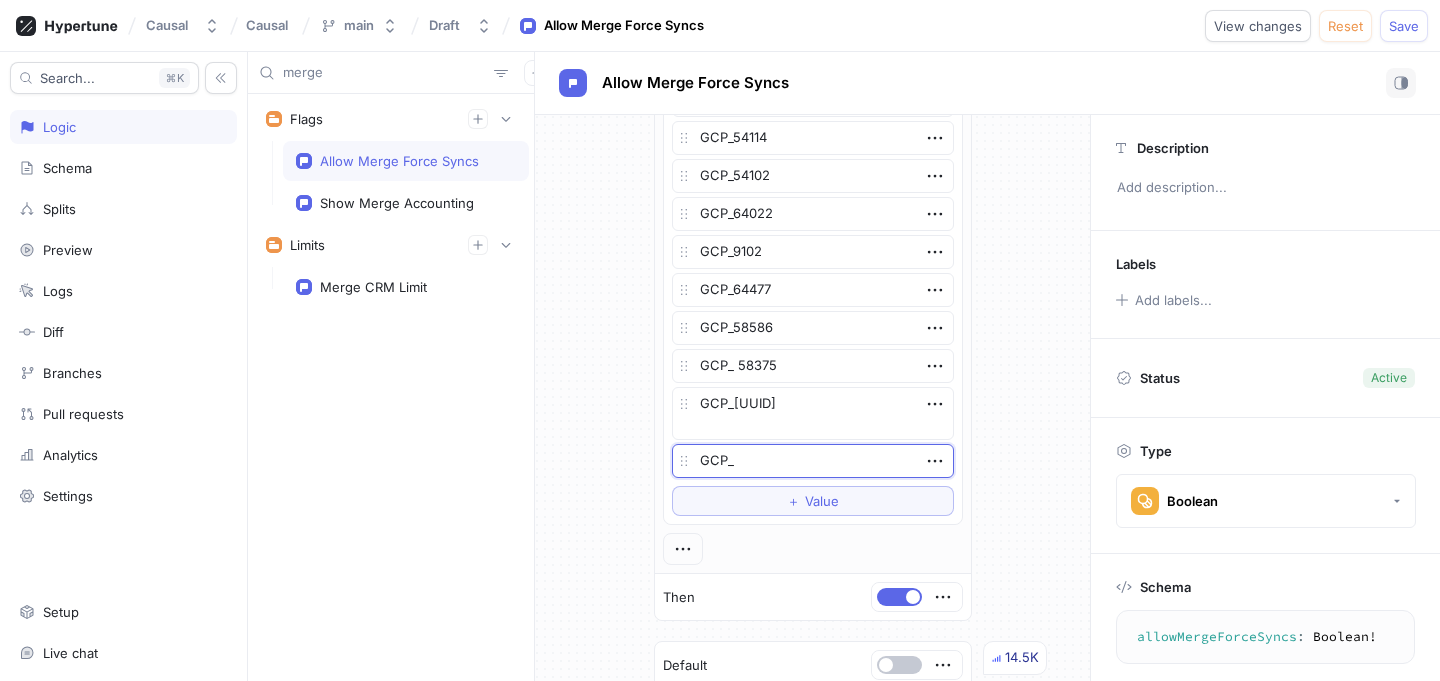 type on "GCP_" 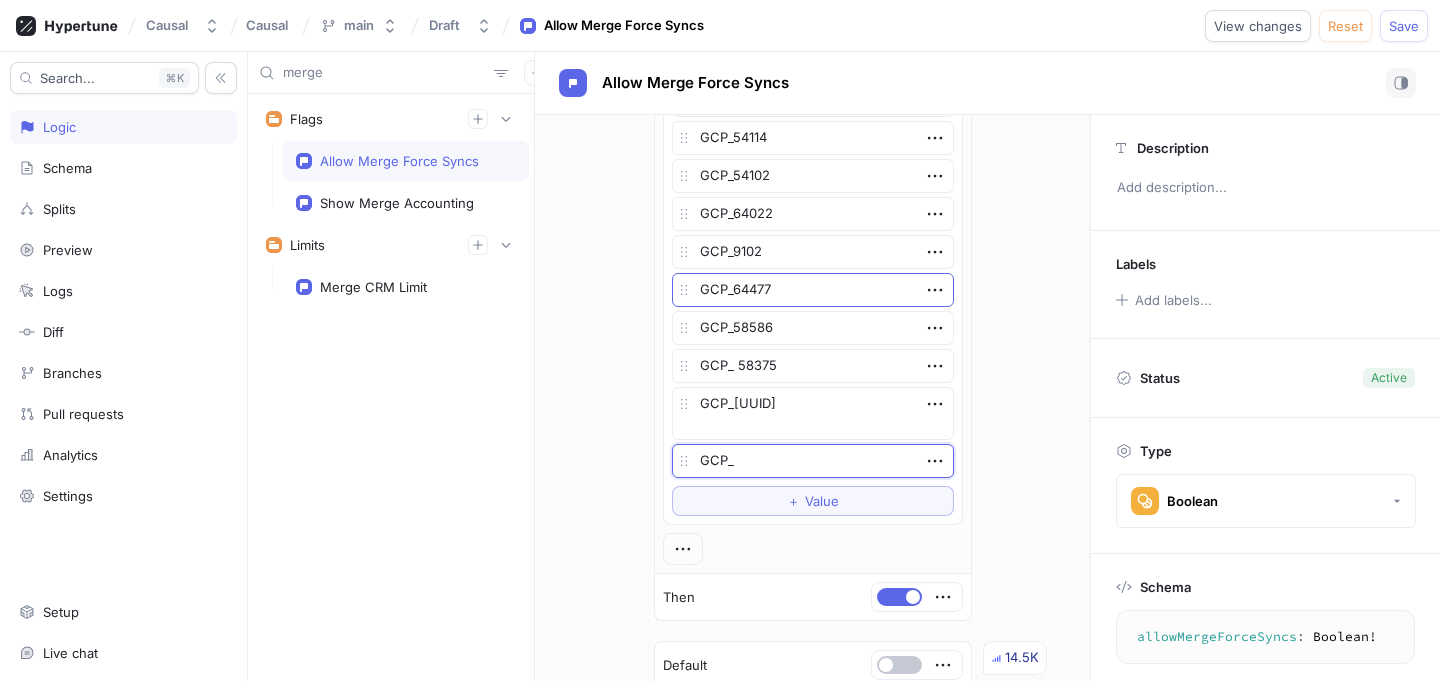 paste on "[UUID]" 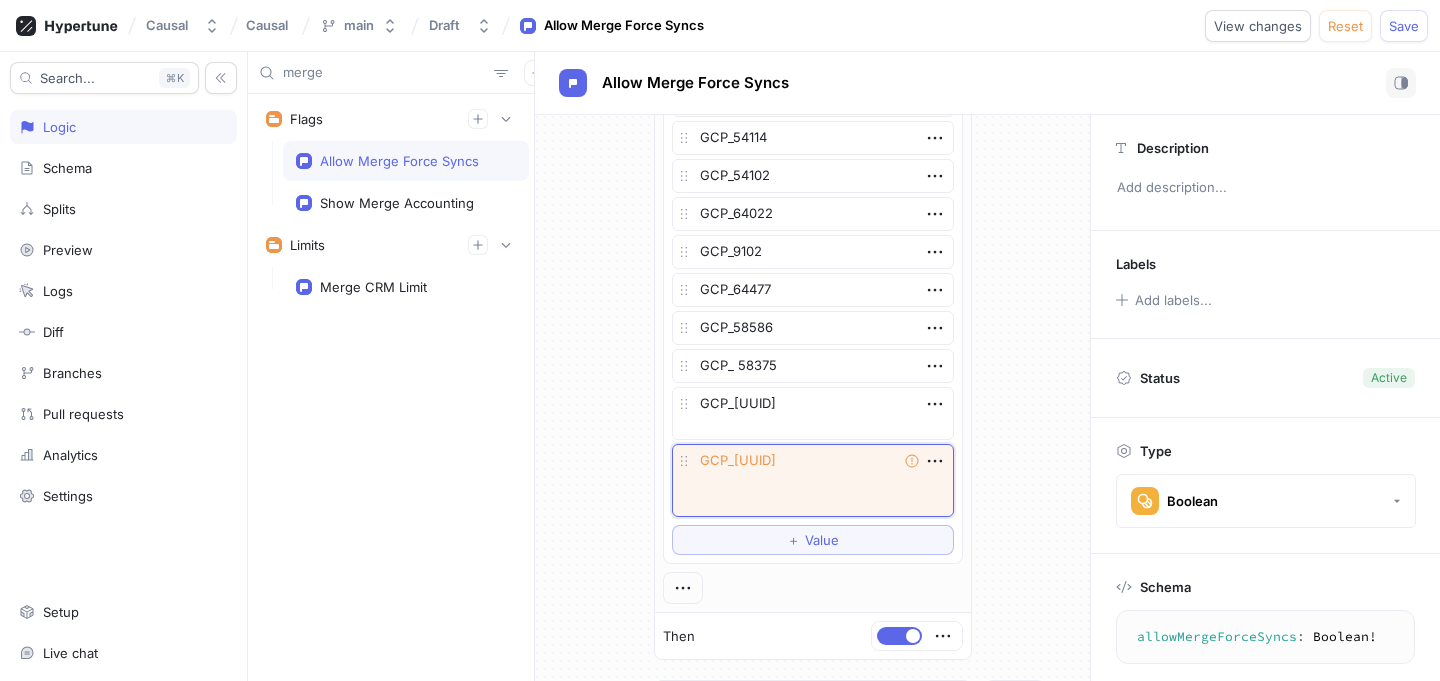 type on "x" 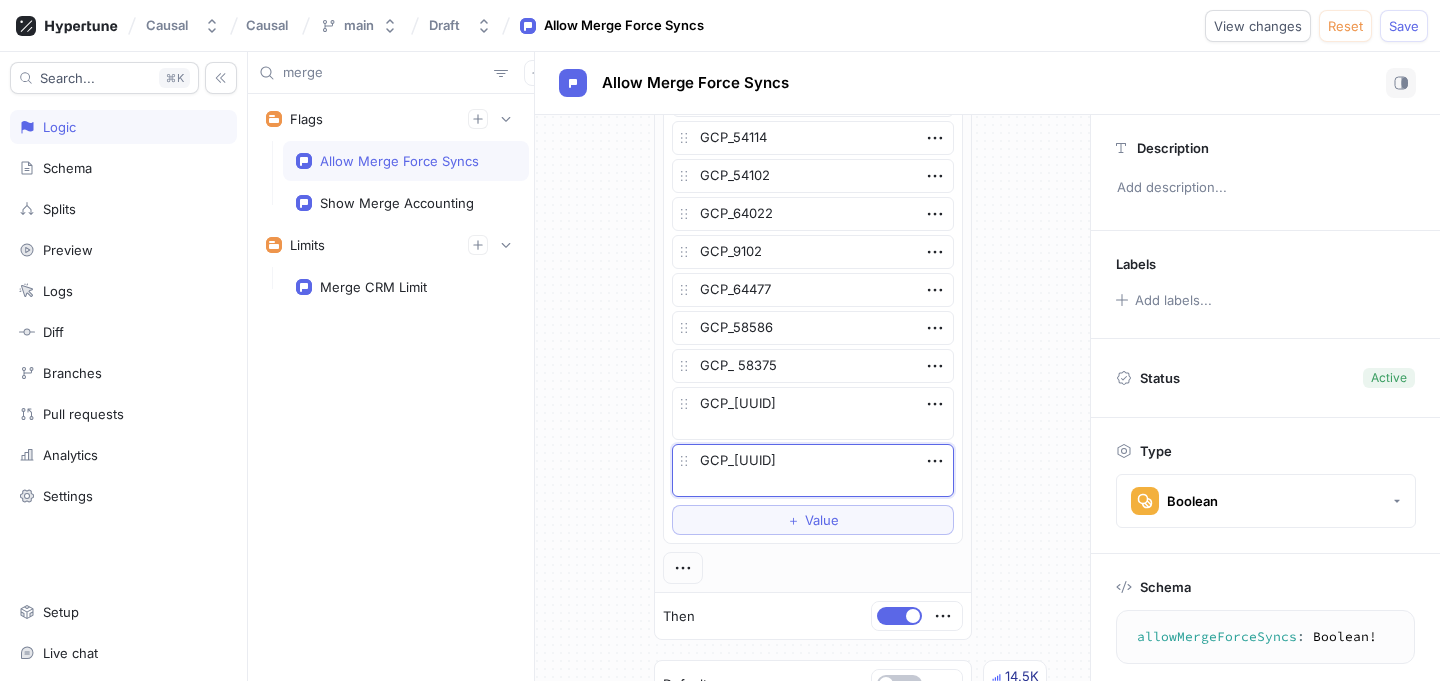 type on "GCP_[UUID]" 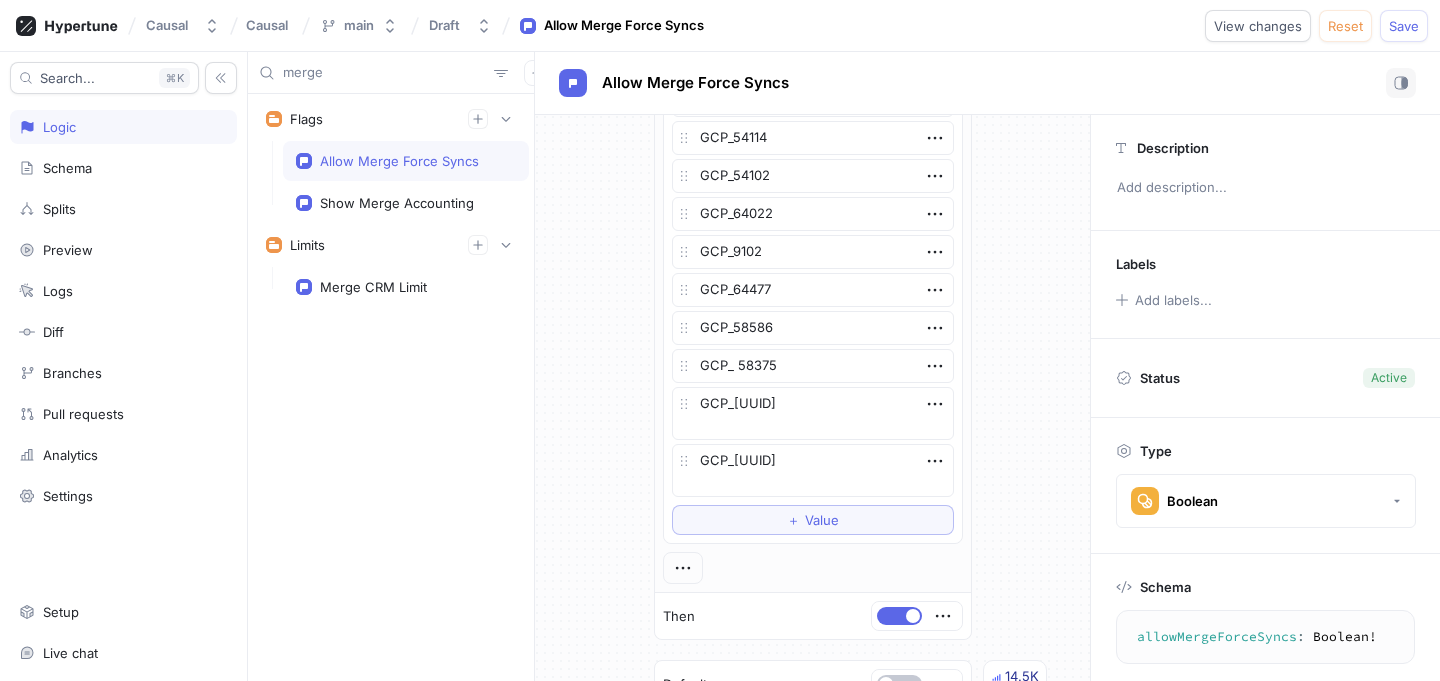 click on "If User Id is one of List GCP_20605 GCP_48810 GCP_57618 GCP_57618 GCP_55163 GCP_56113 GCP_54028 GCP_57337 GCP_57978 GCP_39370 GCP_58979 GCP_50387 GCP_30358 GCP_56563 GCP_53147 GCP_60758 GCP_59192 GCP_61683 GCP_54114 GCP_54102 GCP_64022 GCP_9102 GCP_64477 GCP_58586 GCP_ 58375 GCP_[UUID] GCP_[UUID]
To pick up a draggable item, press the space bar.
While dragging, use the arrow keys to move the item.
Press space again to drop the item in its new position, or press escape to cancel.
＋ Value Then Default 14.5K ＋ Rule" at bounding box center (812, 39) 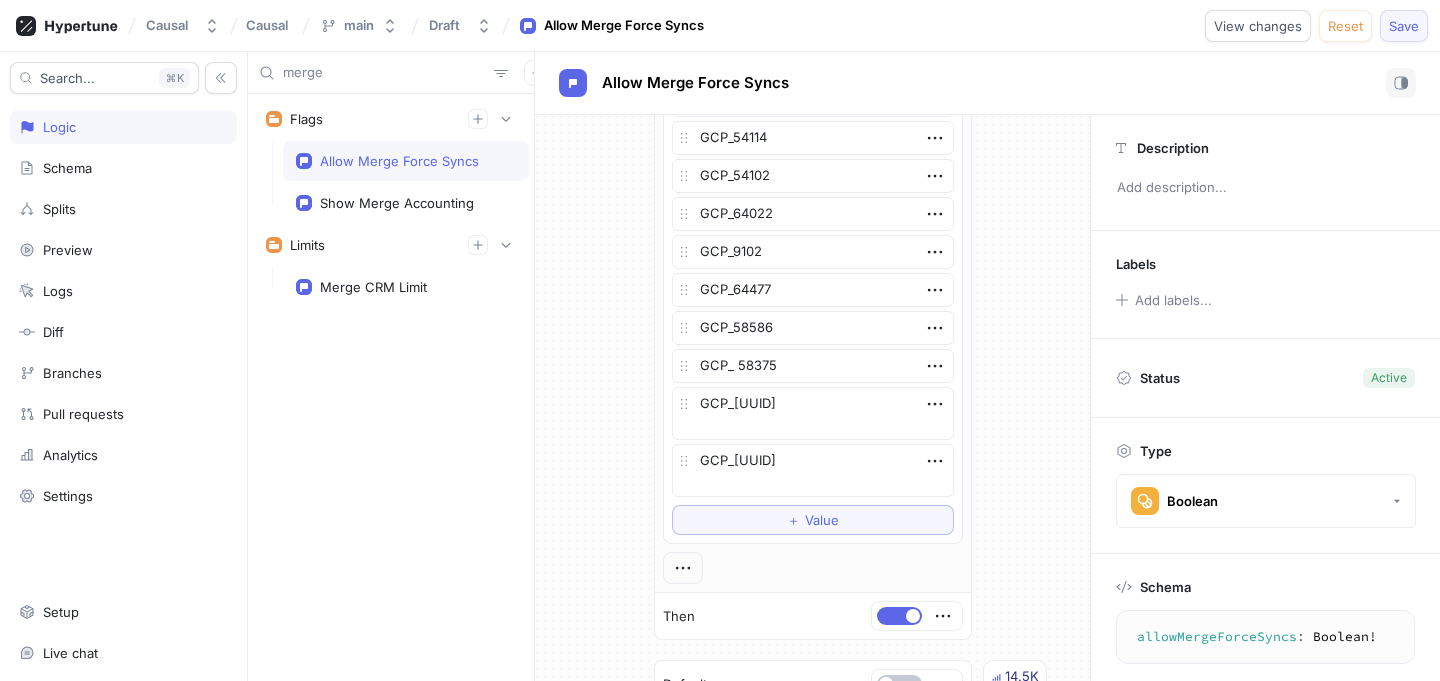 click on "Save" at bounding box center [1404, 26] 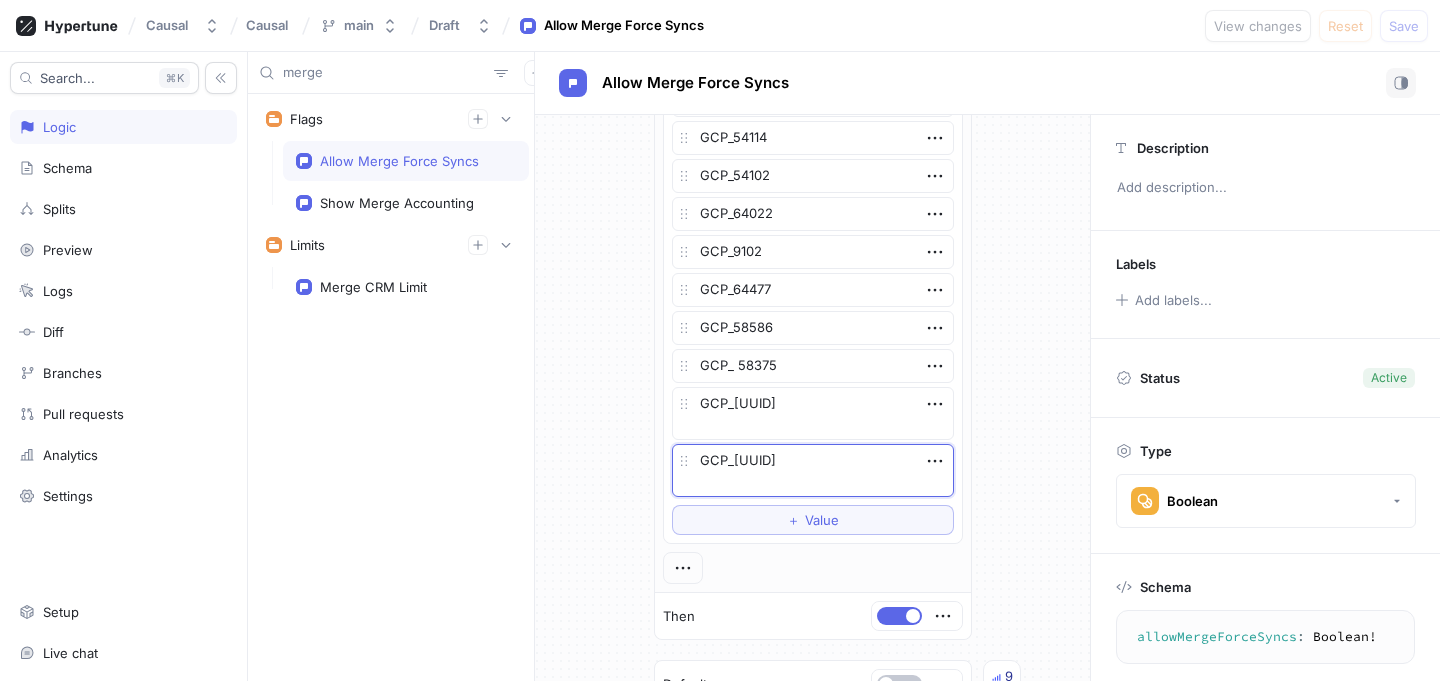drag, startPoint x: 797, startPoint y: 483, endPoint x: 730, endPoint y: 466, distance: 69.12308 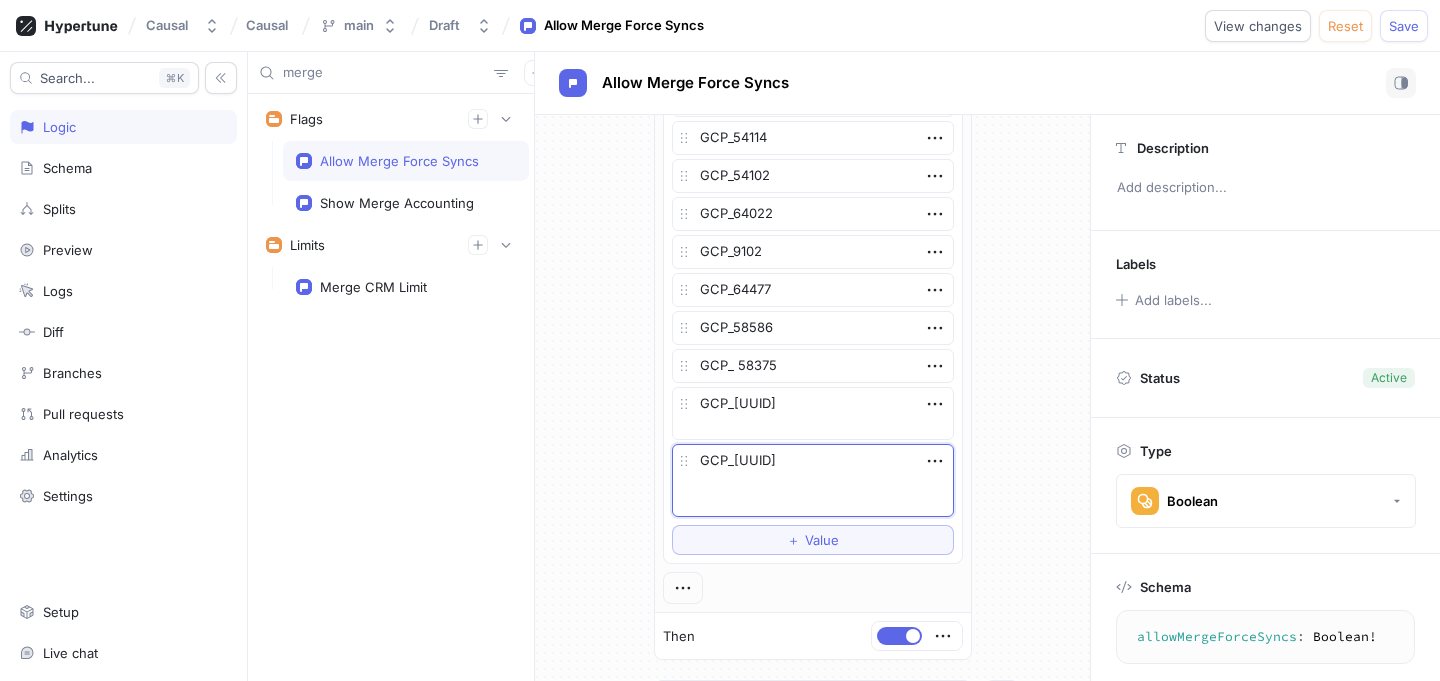 type on "x" 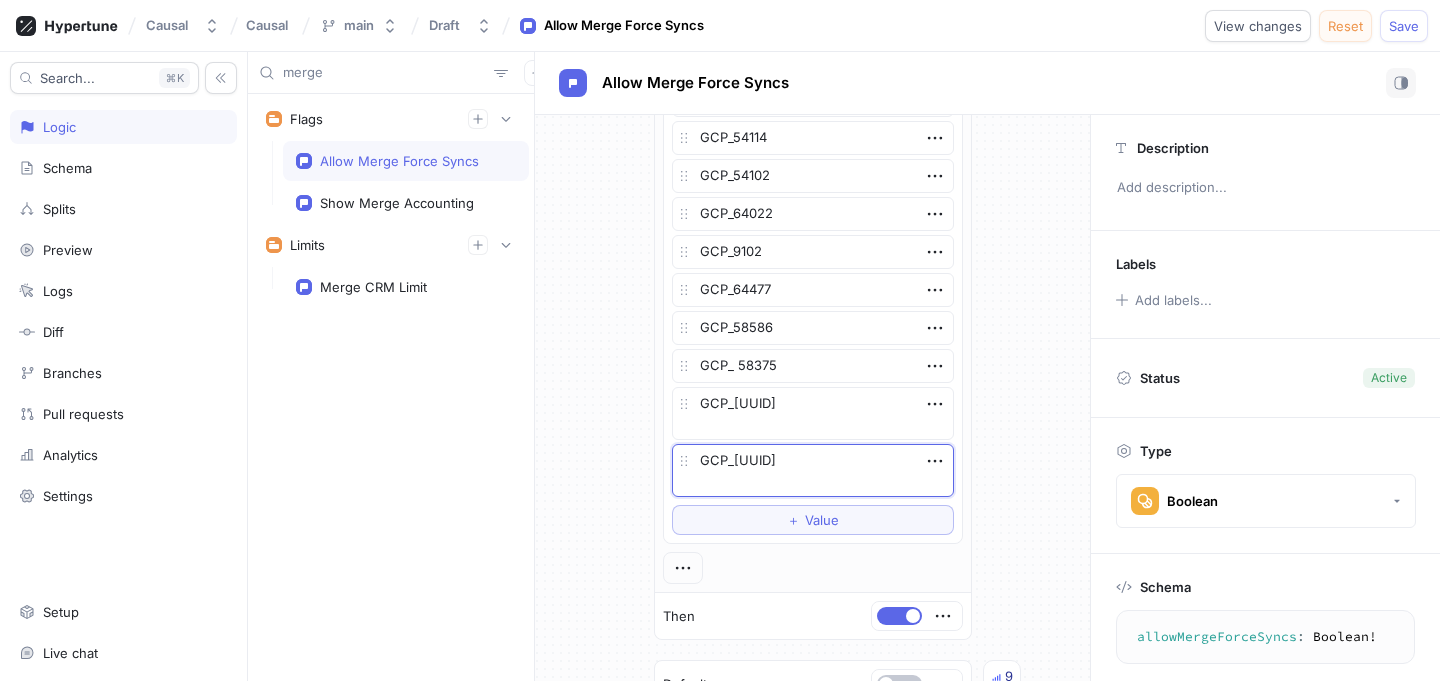 type on "x" 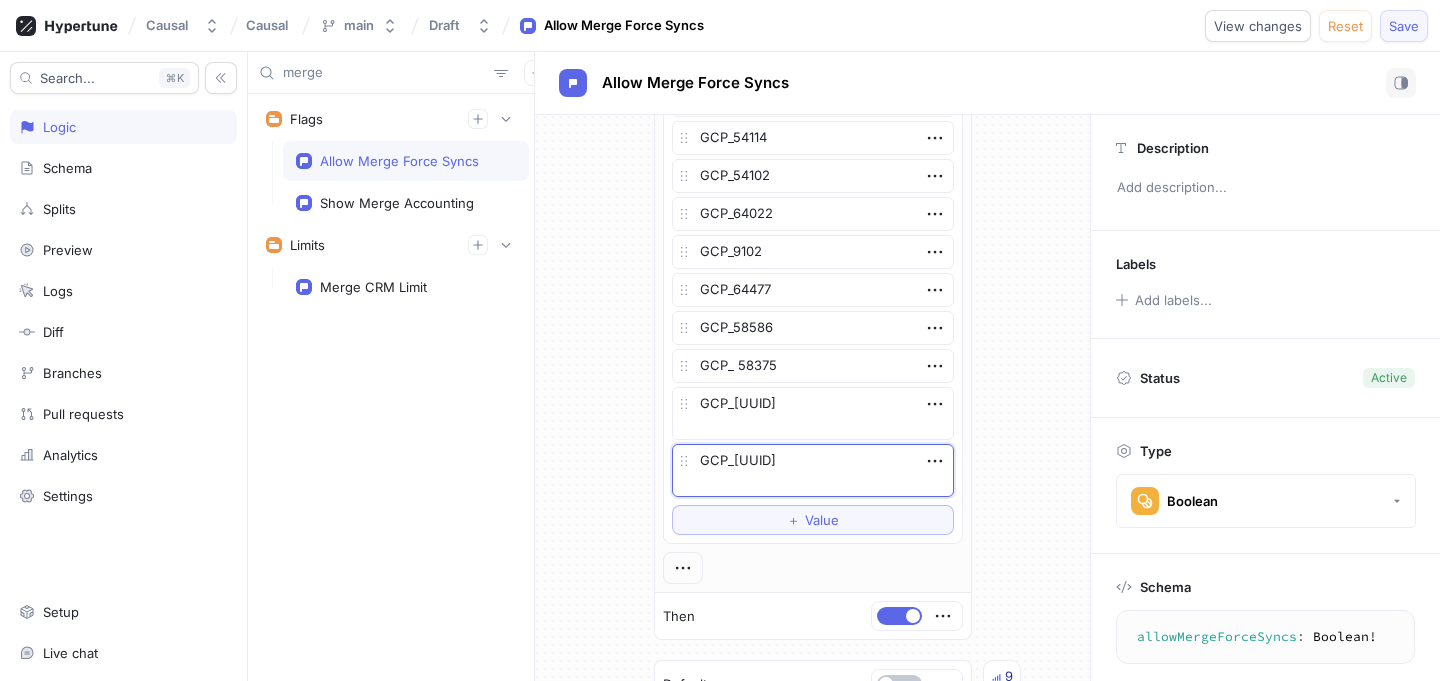 type on "GCP_[UUID]" 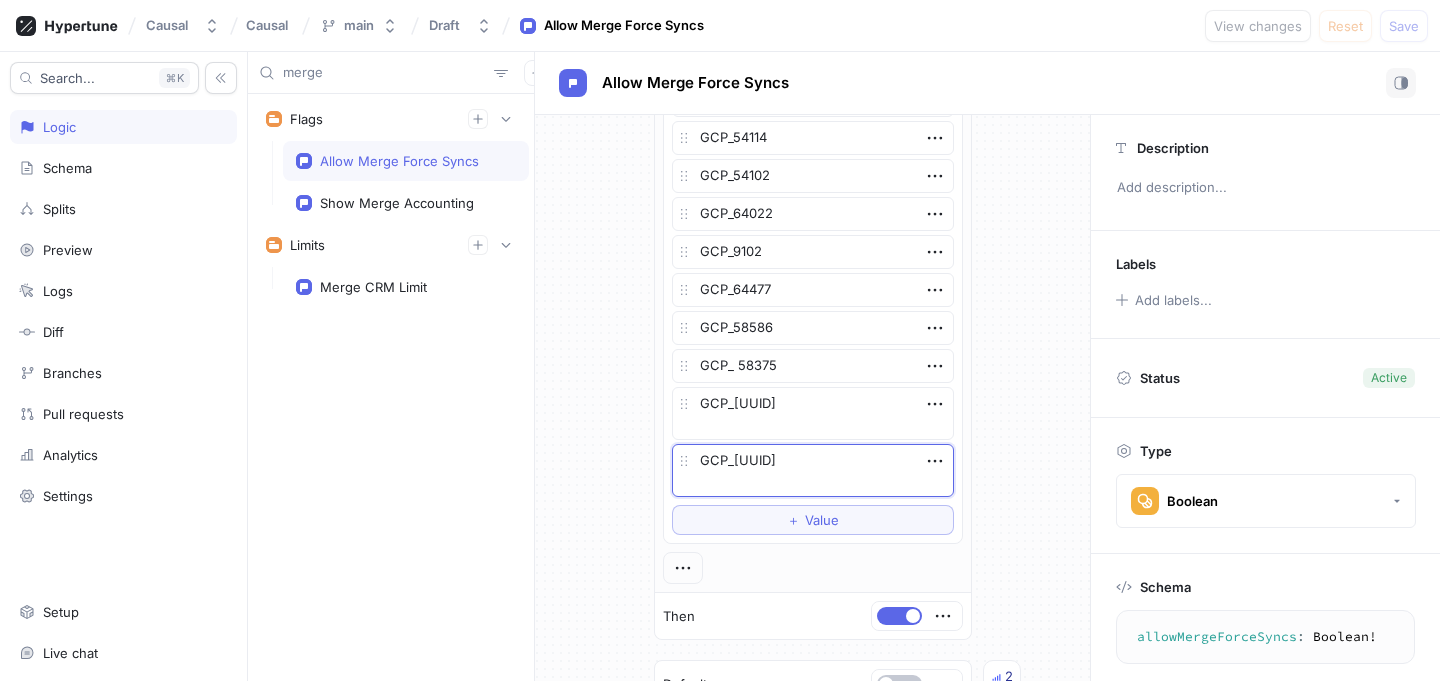 click on "GCP_[UUID]" at bounding box center [813, 470] 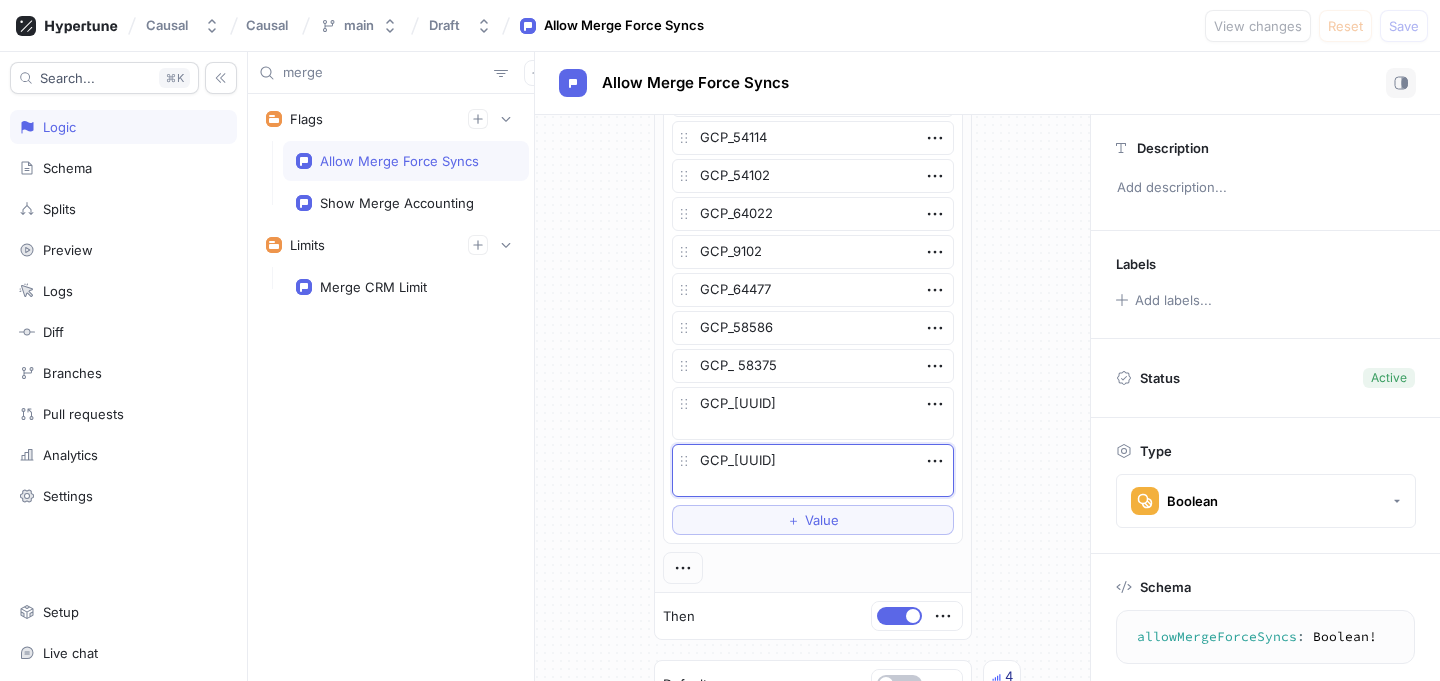 type on "x" 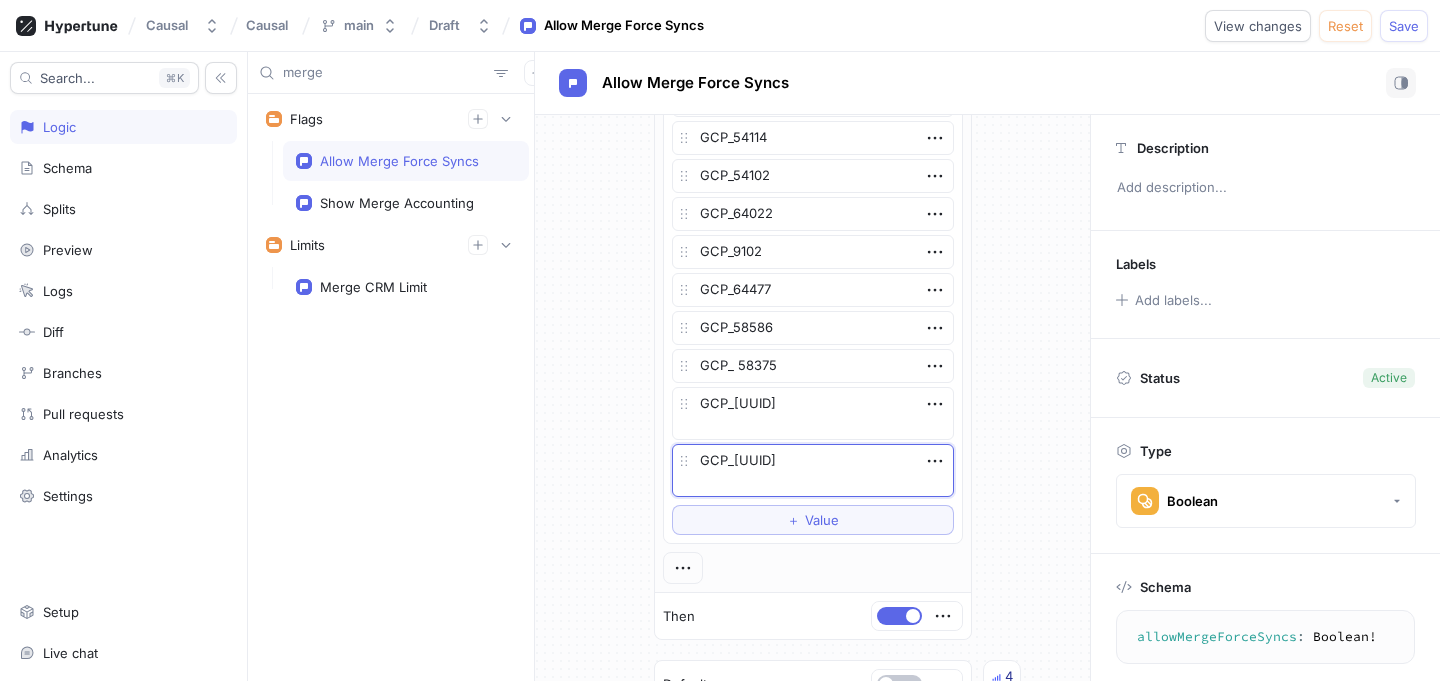type on "x" 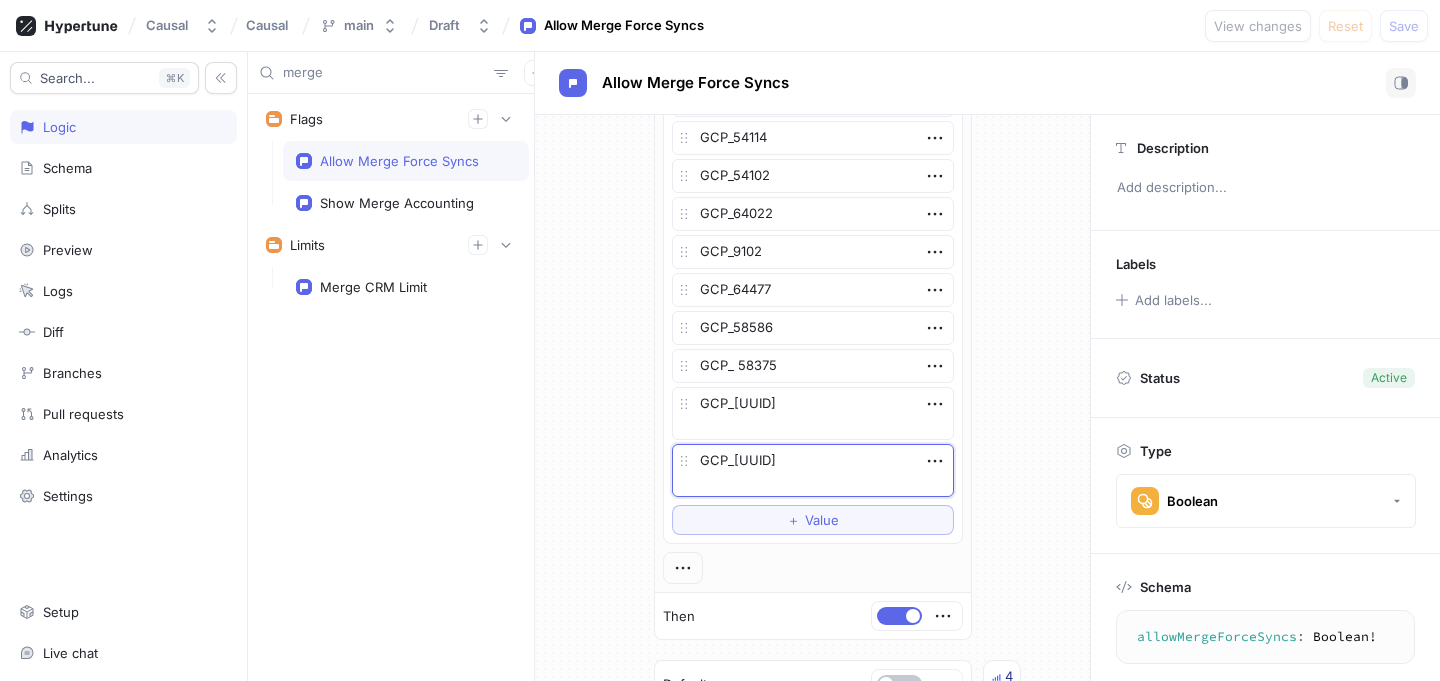 click on "If User Id is one of List GCP_20605 GCP_48810 GCP_57618 GCP_57618 GCP_55163 GCP_56113 GCP_54028 GCP_57337 GCP_57978 GCP_39370 GCP_58979 GCP_50387 GCP_30358 GCP_56563 GCP_53147 GCP_60758 GCP_59192 GCP_61683 GCP_54114 GCP_54102 GCP_64022 GCP_9102 GCP_64477 GCP_58586 GCP_ 58375 GCP_[UUID] GCP_[UUID]
To pick up a draggable item, press the space bar.
While dragging, use the arrow keys to move the item.
Press space again to drop the item in its new position, or press escape to cancel.
＋ Value Then Default 4 ＋ Rule" at bounding box center (813, 39) 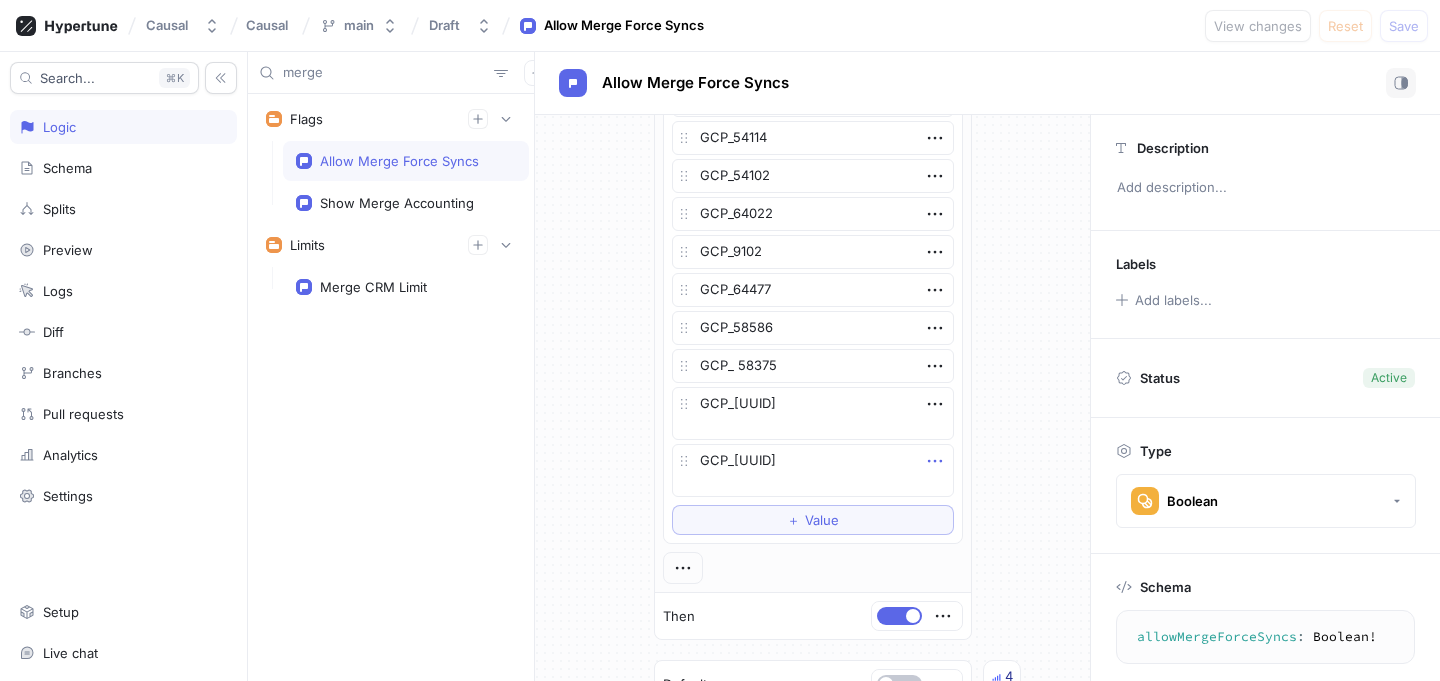 click 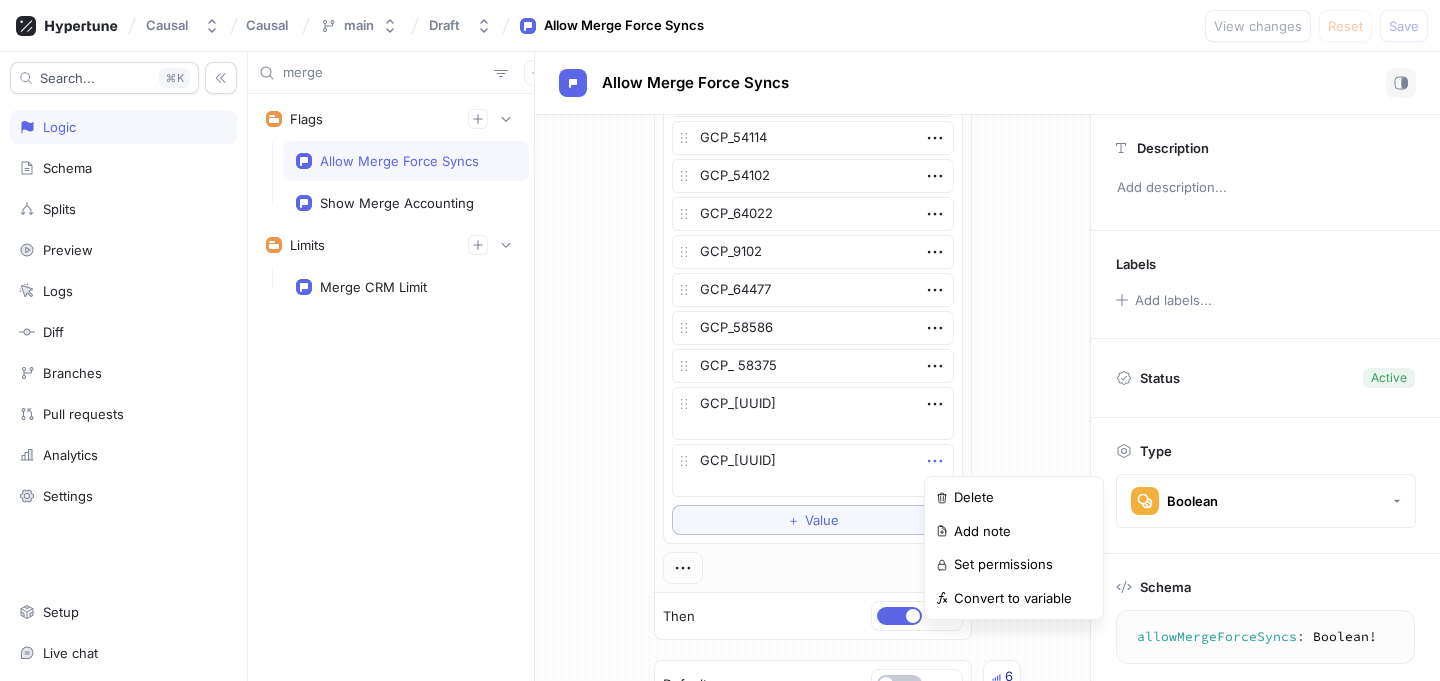 click on "If User Id is one of List GCP_20605 GCP_48810 GCP_57618 GCP_57618 GCP_55163 GCP_56113 GCP_54028 GCP_57337 GCP_57978 GCP_39370 GCP_58979 GCP_50387 GCP_30358 GCP_56563 GCP_53147 GCP_60758 GCP_59192 GCP_61683 GCP_54114 GCP_54102 GCP_64022 GCP_9102 GCP_64477 GCP_58586 GCP_ 58375 GCP_[UUID] GCP_[UUID]
To pick up a draggable item, press the space bar.
While dragging, use the arrow keys to move the item.
Press space again to drop the item in its new position, or press escape to cancel.
＋ Value Then" at bounding box center (813, -20) 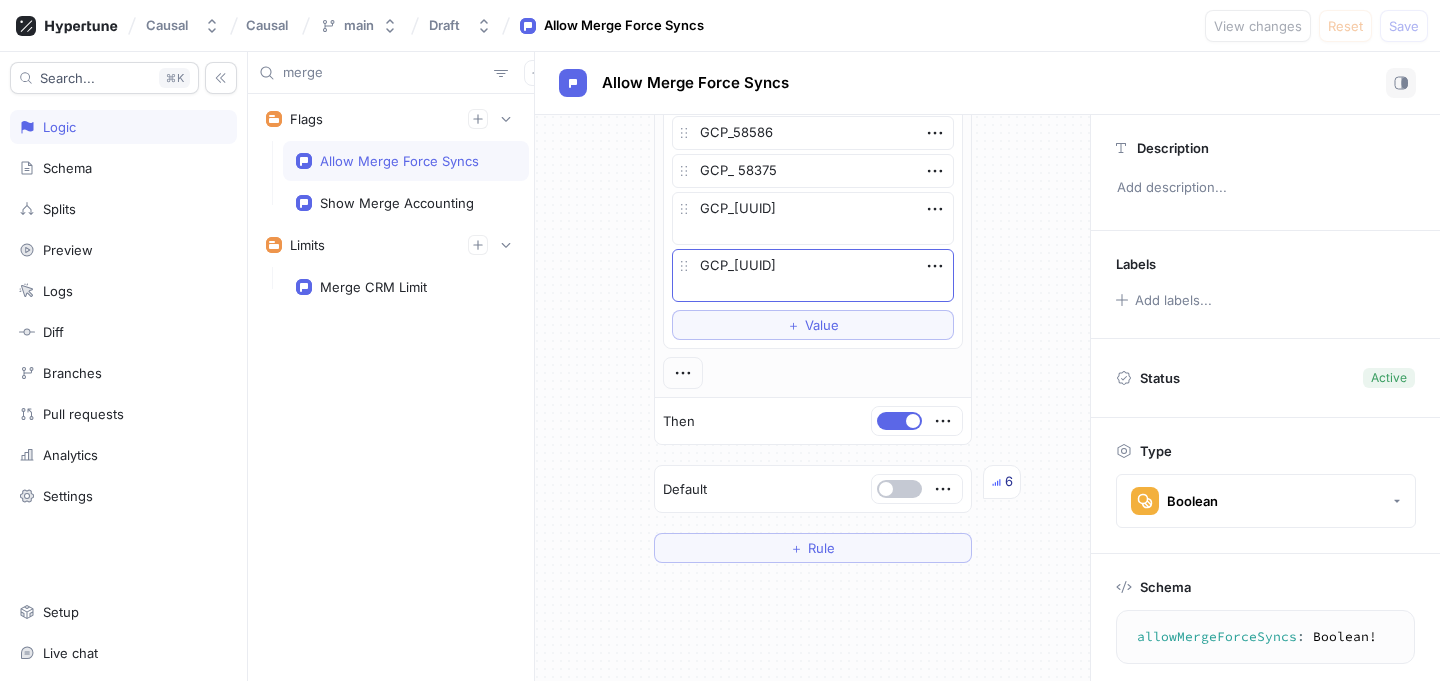 scroll, scrollTop: 1001, scrollLeft: 0, axis: vertical 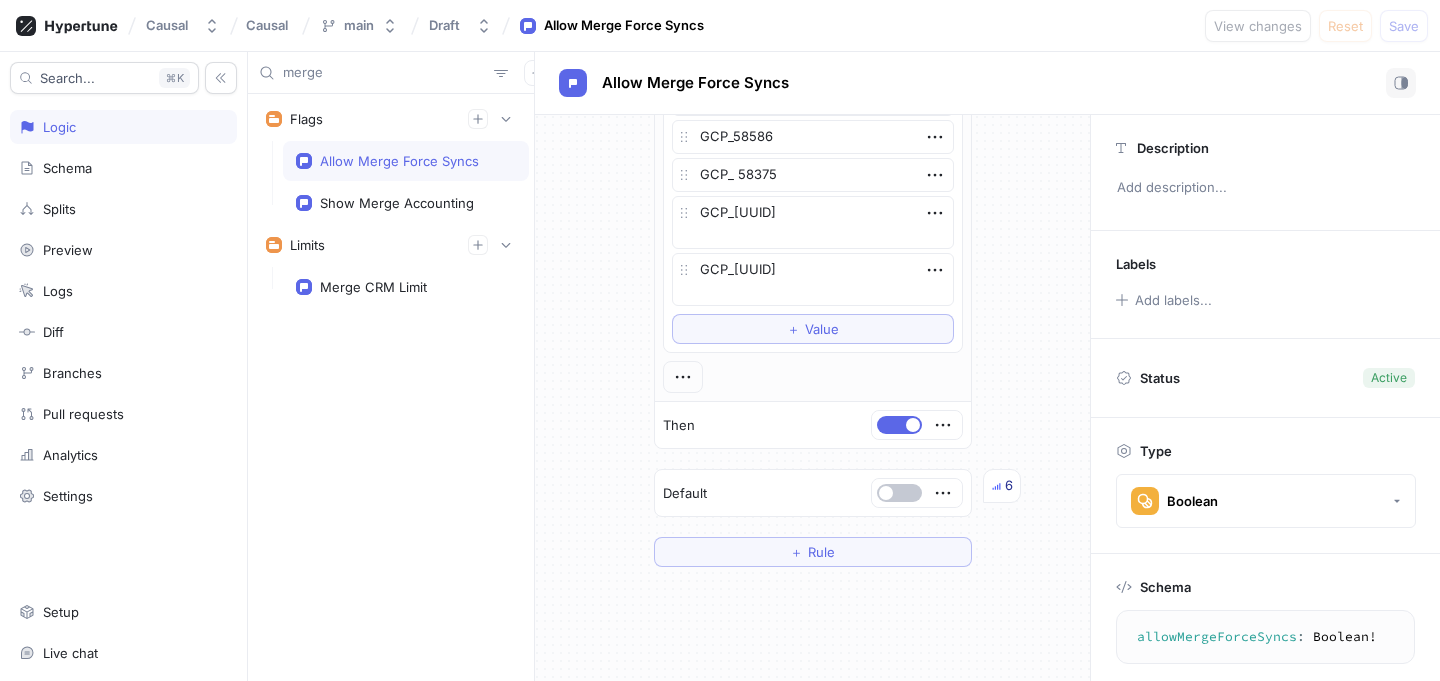 click at bounding box center (683, 377) 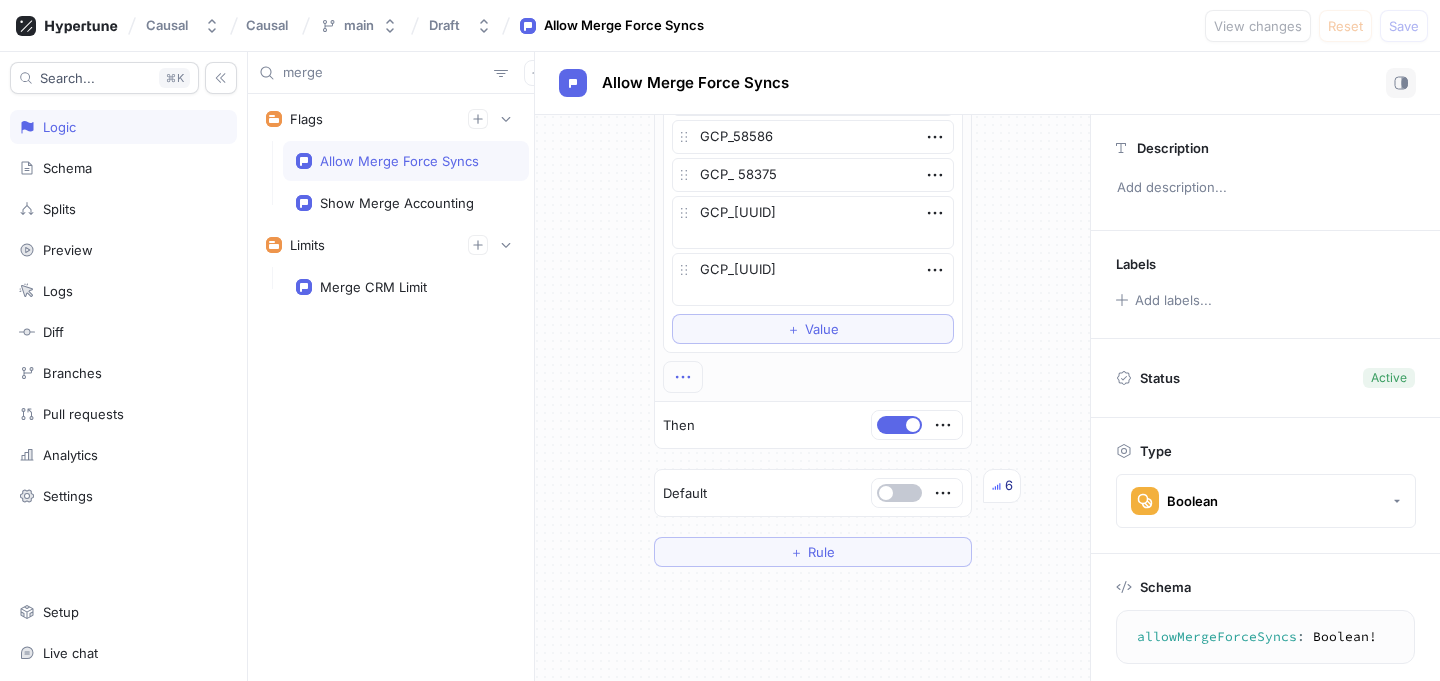 click 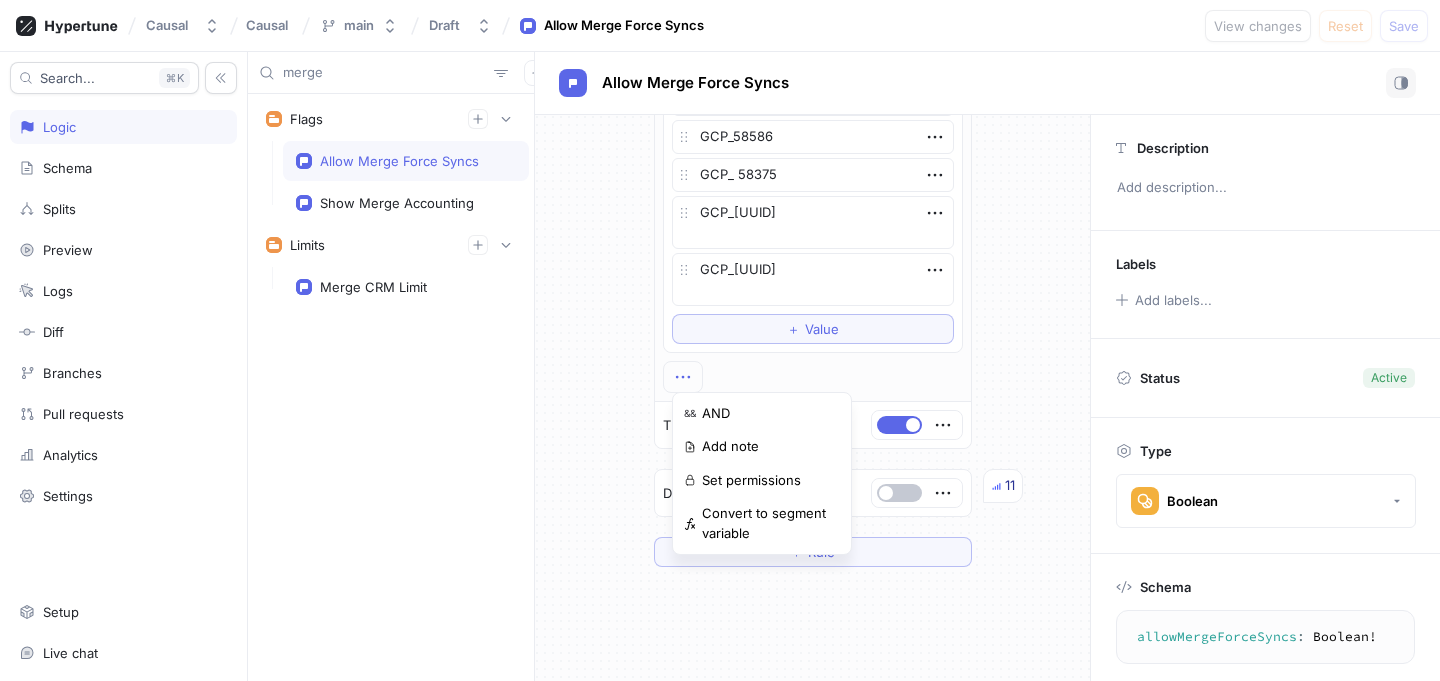 click on "If User Id is one of List GCP_20605 GCP_48810 GCP_57618 GCP_57618 GCP_55163 GCP_56113 GCP_54028 GCP_57337 GCP_57978 GCP_39370 GCP_58979 GCP_50387 GCP_30358 GCP_56563 GCP_53147 GCP_60758 GCP_59192 GCP_61683 GCP_54114 GCP_54102 GCP_64022 GCP_9102 GCP_64477 GCP_58586 GCP_ 58375 GCP_[UUID] GCP_[UUID]
To pick up a draggable item, press the space bar.
While dragging, use the arrow keys to move the item.
Press space again to drop the item in its new position, or press escape to cancel.
＋ Value Then Default 4 ＋ Rule" at bounding box center [812, -152] 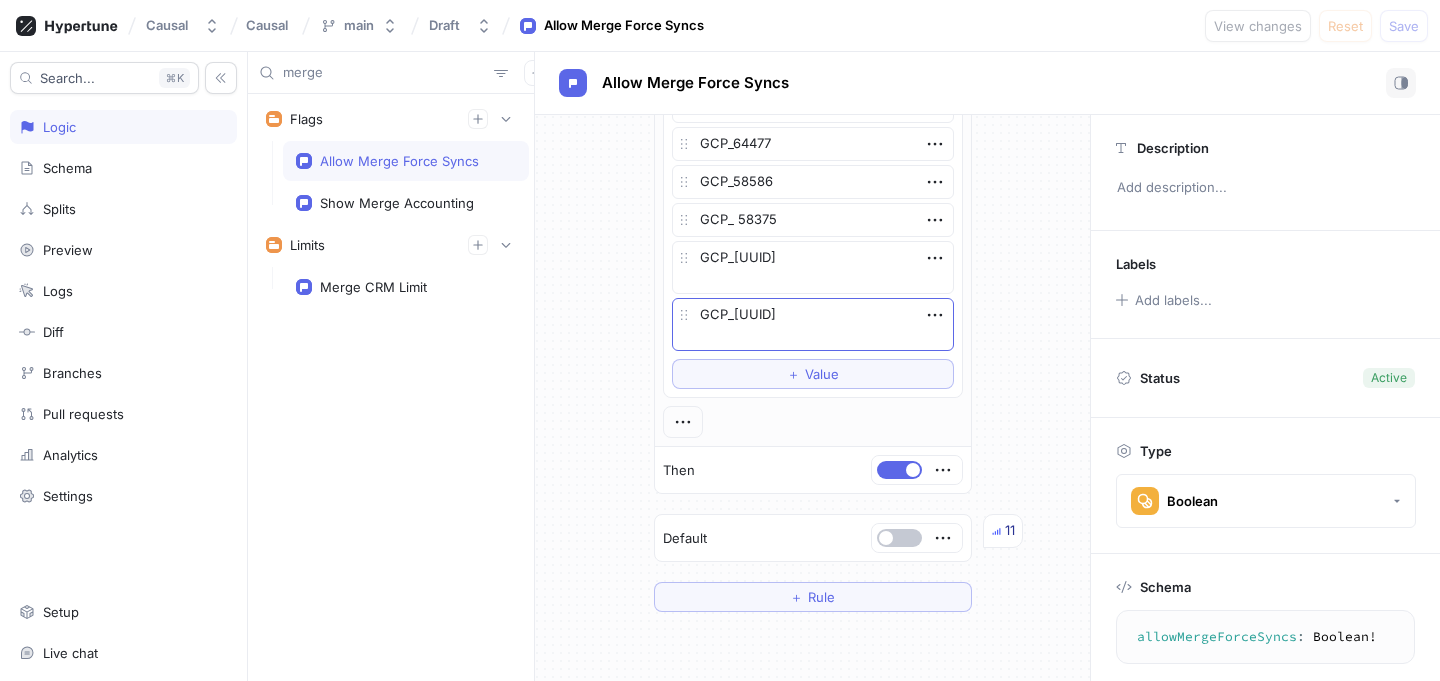scroll, scrollTop: 958, scrollLeft: 0, axis: vertical 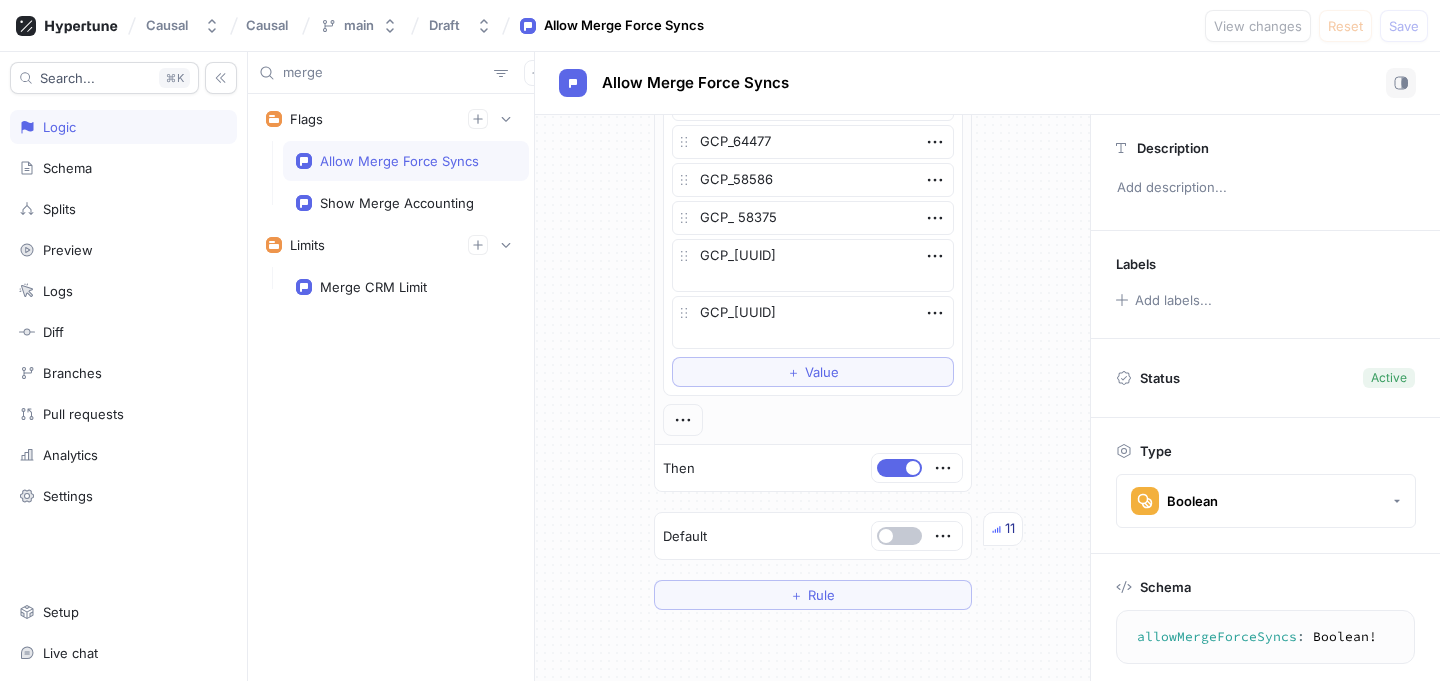 click on "If User Id is one of List GCP_20605 GCP_48810 GCP_57618 GCP_57618 GCP_55163 GCP_56113 GCP_54028 GCP_57337 GCP_57978 GCP_39370 GCP_58979 GCP_50387 GCP_30358 GCP_56563 GCP_53147 GCP_60758 GCP_59192 GCP_61683 GCP_54114 GCP_54102 GCP_64022 GCP_9102 GCP_64477 GCP_58586 GCP_ 58375 GCP_[UUID] GCP_[UUID]
To pick up a draggable item, press the space bar.
While dragging, use the arrow keys to move the item.
Press space again to drop the item in its new position, or press escape to cancel.
＋ Value Then Default 4 ＋ Rule" at bounding box center [812, -109] 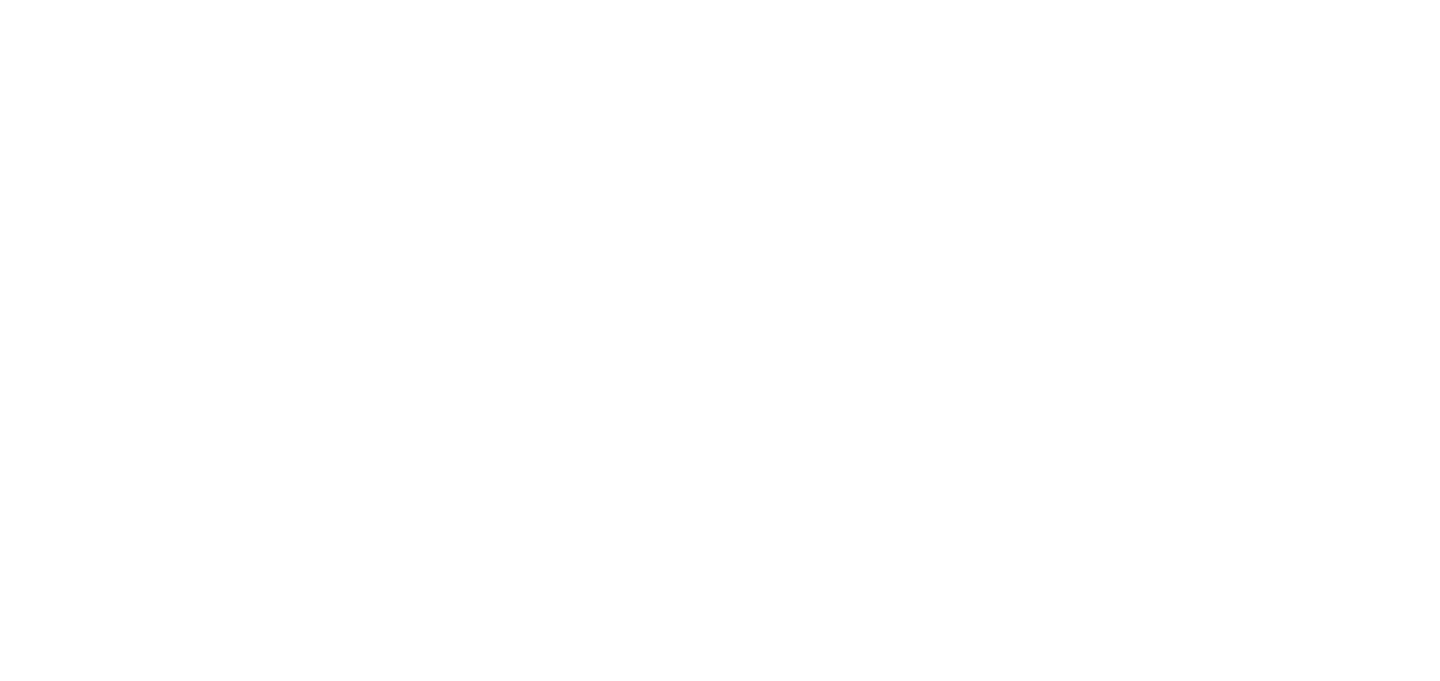 scroll, scrollTop: 0, scrollLeft: 0, axis: both 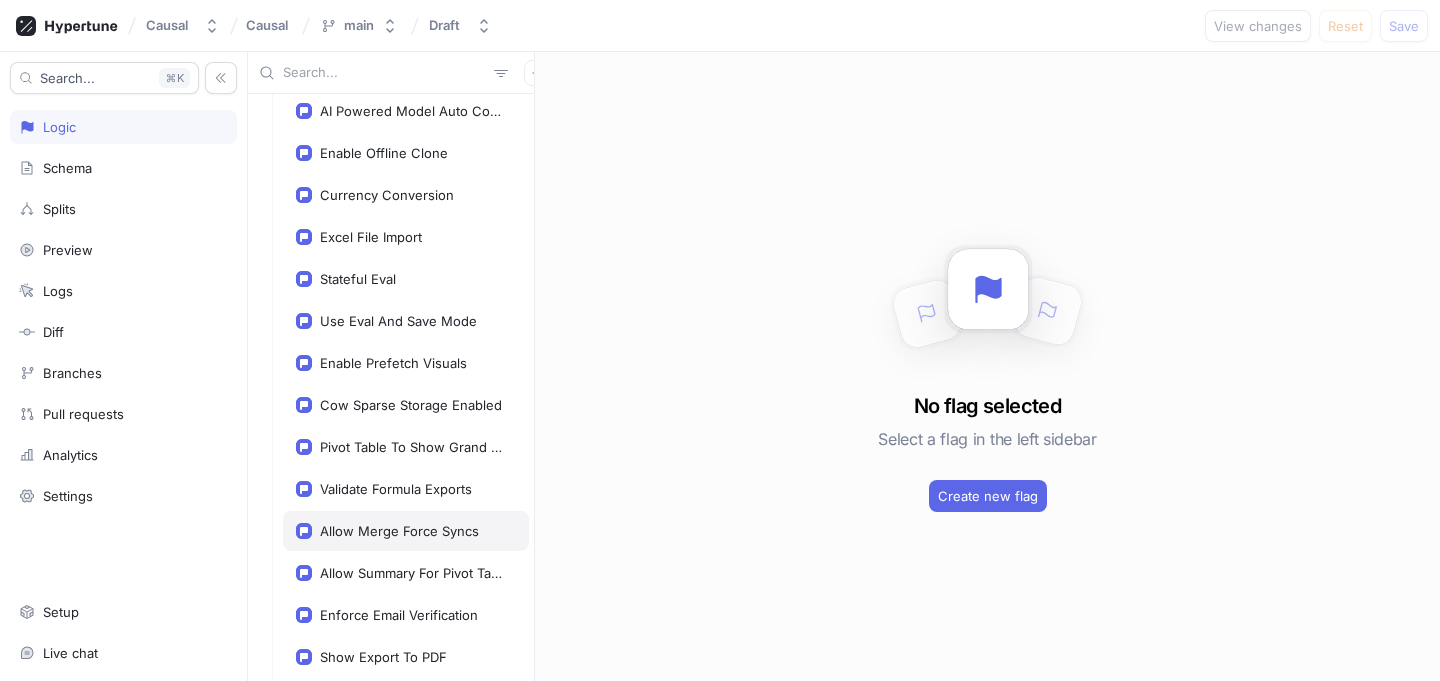 click on "Allow Merge Force Syncs" at bounding box center [406, 531] 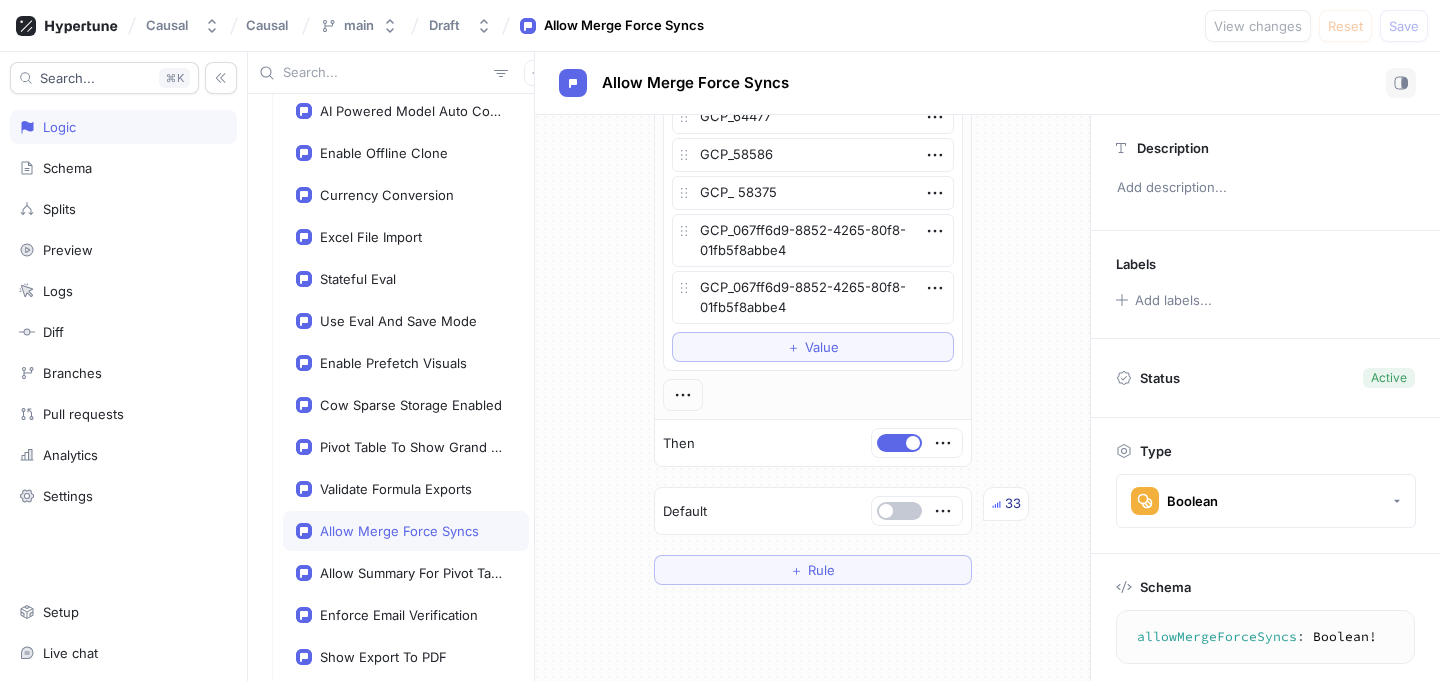 scroll, scrollTop: 967, scrollLeft: 0, axis: vertical 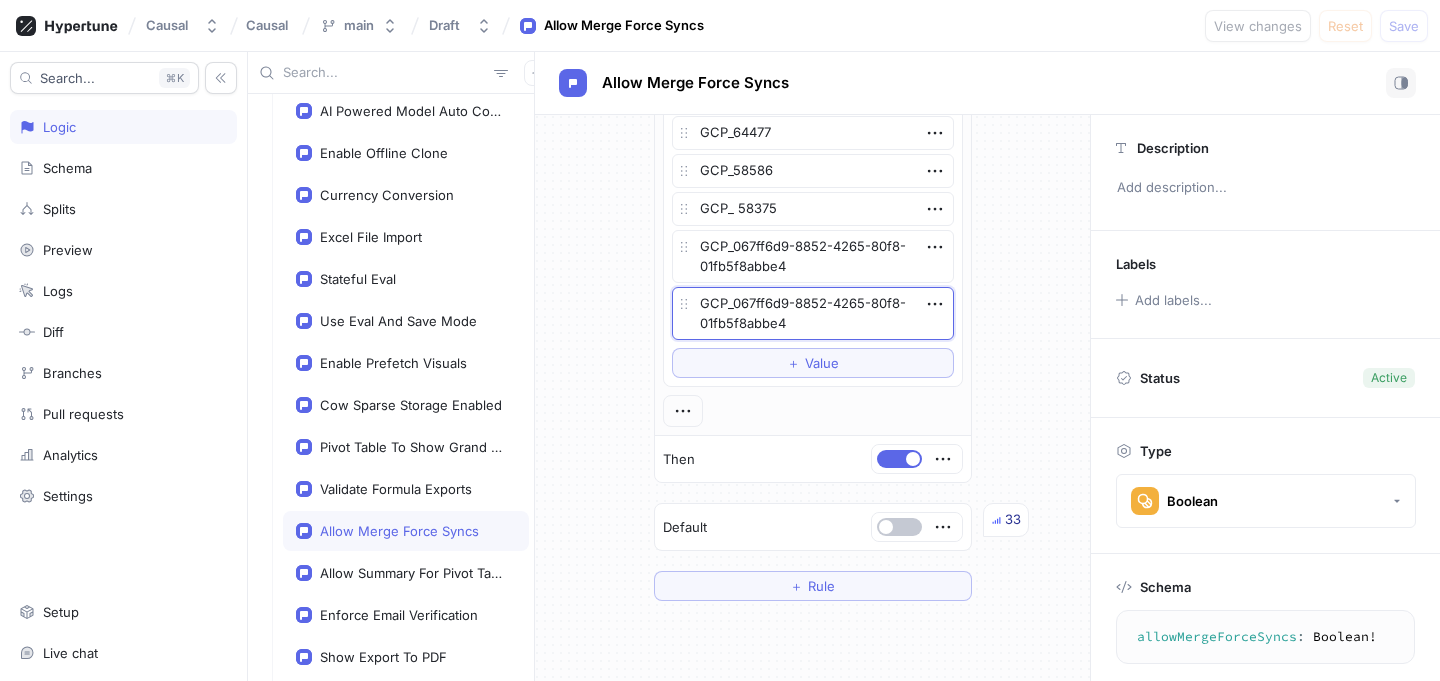 click on "GCP_[UUID]" at bounding box center (813, 313) 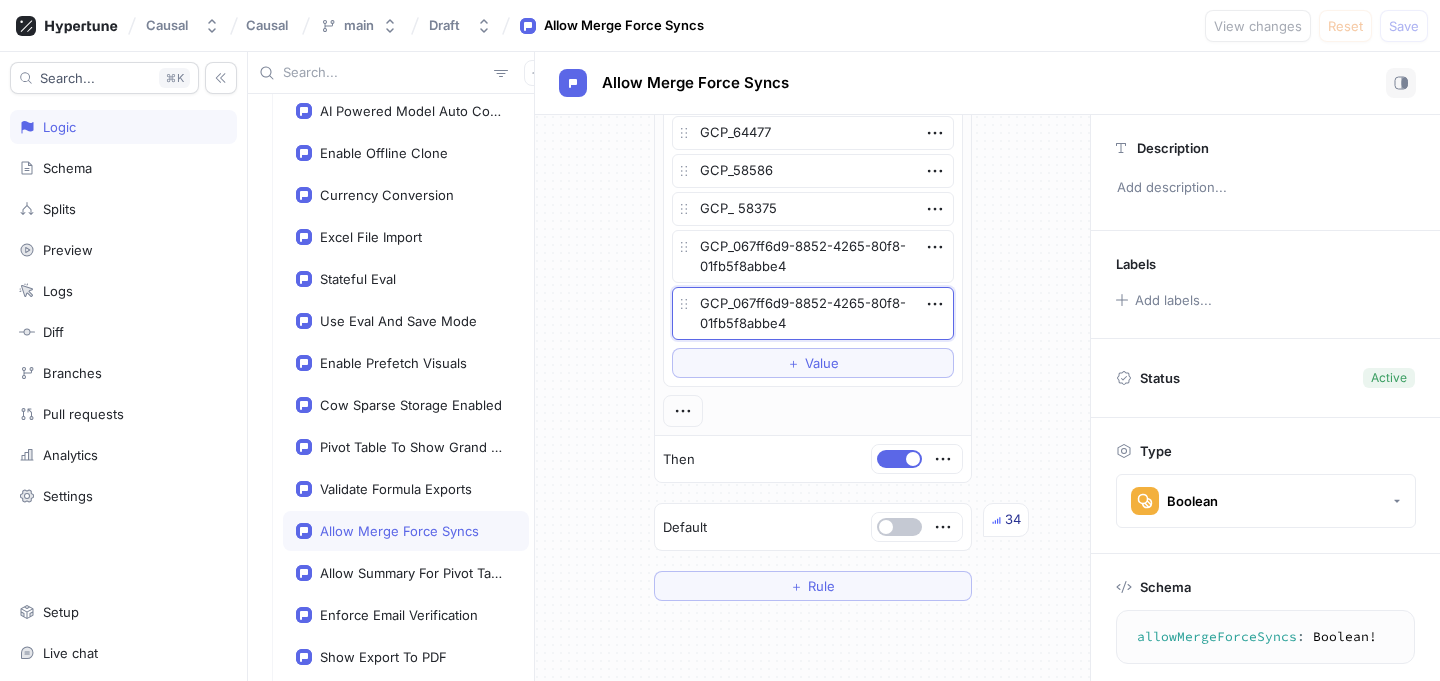 click on "GCP_[UUID]" at bounding box center [813, 313] 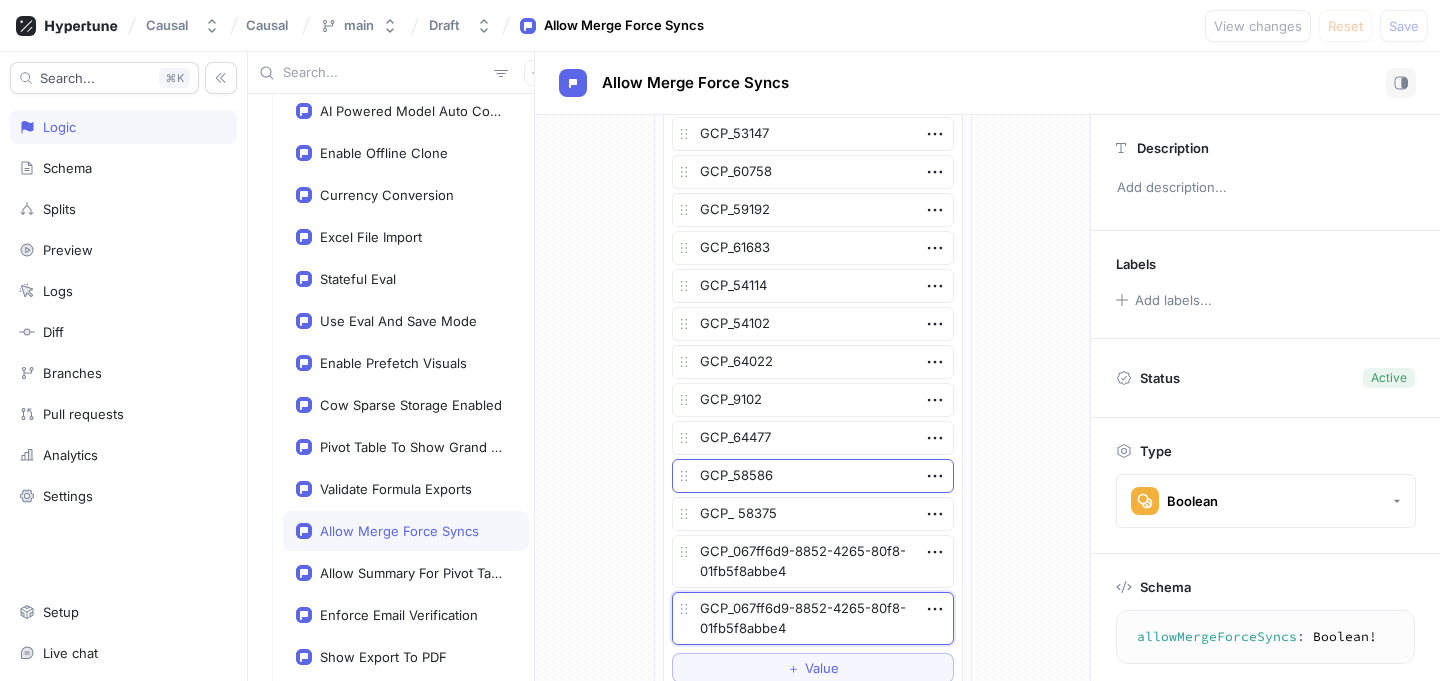 scroll, scrollTop: 667, scrollLeft: 0, axis: vertical 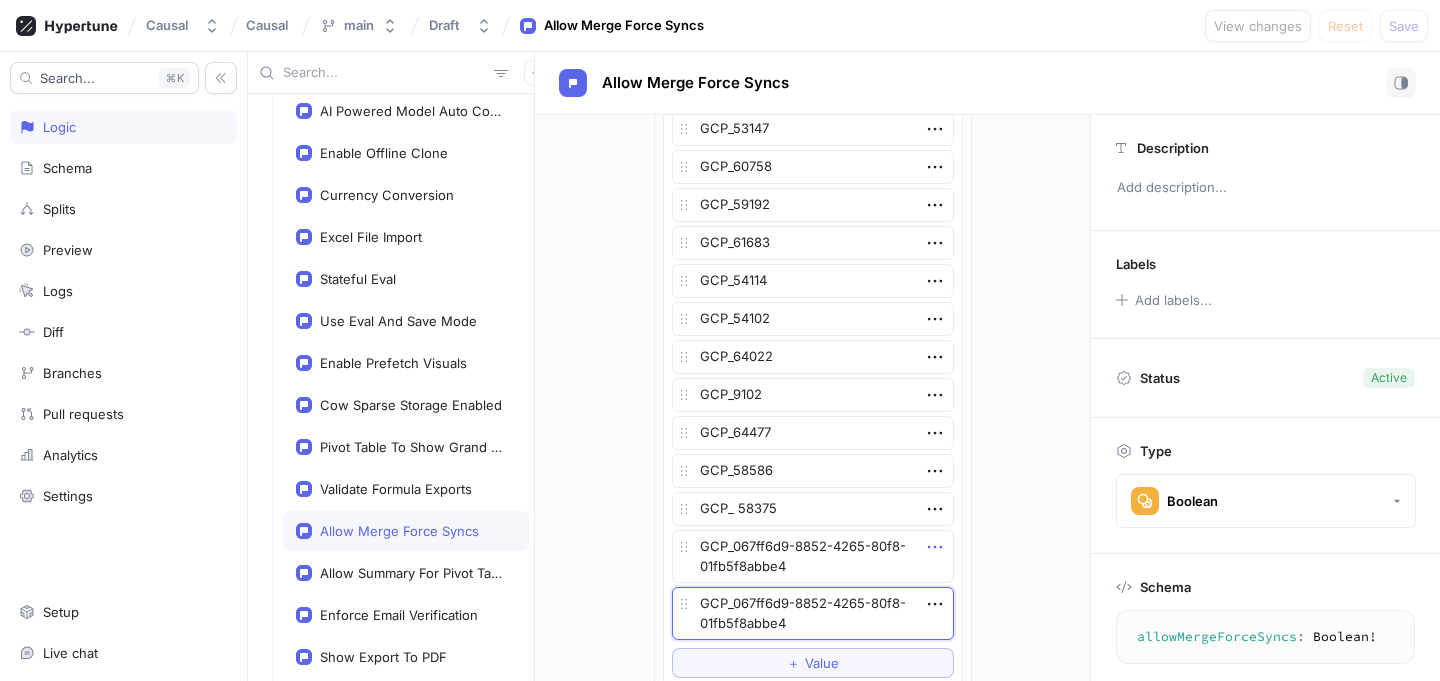 click 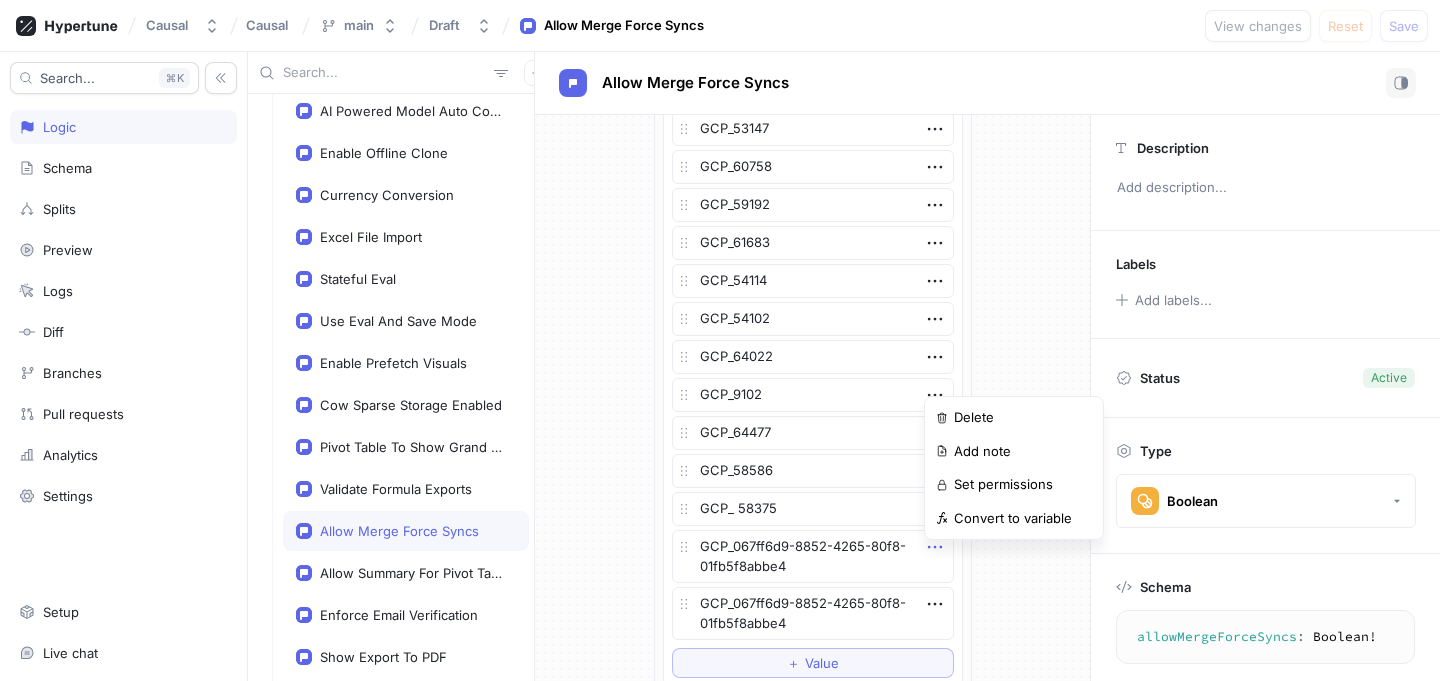 click on "GCP_[UUID]" at bounding box center (813, 556) 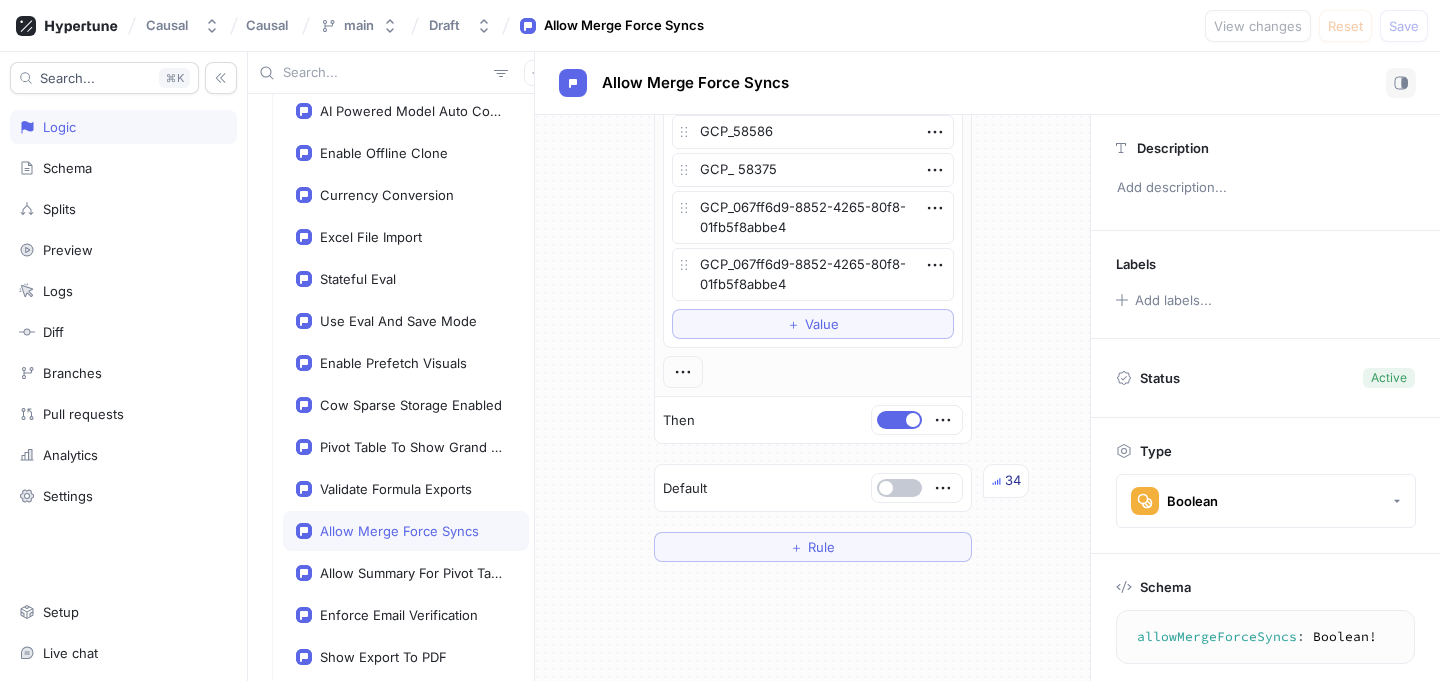scroll, scrollTop: 1107, scrollLeft: 0, axis: vertical 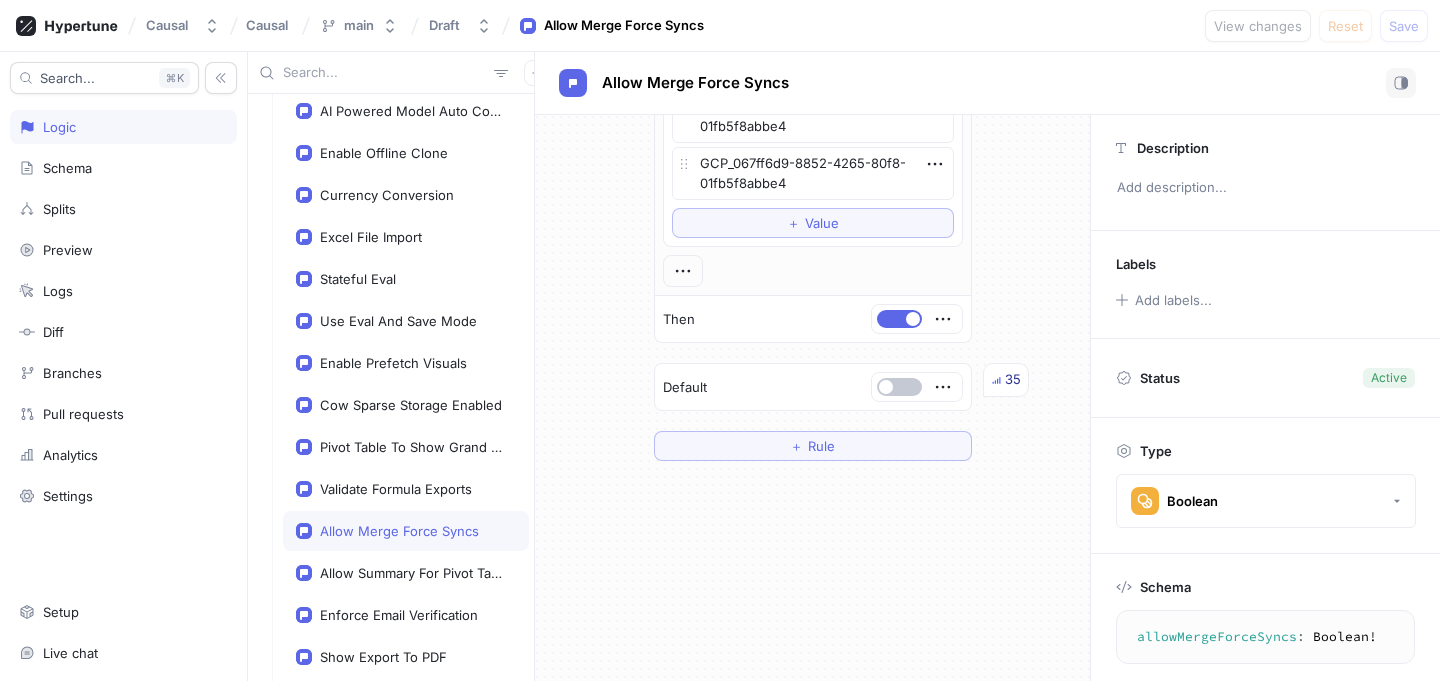 type on "x" 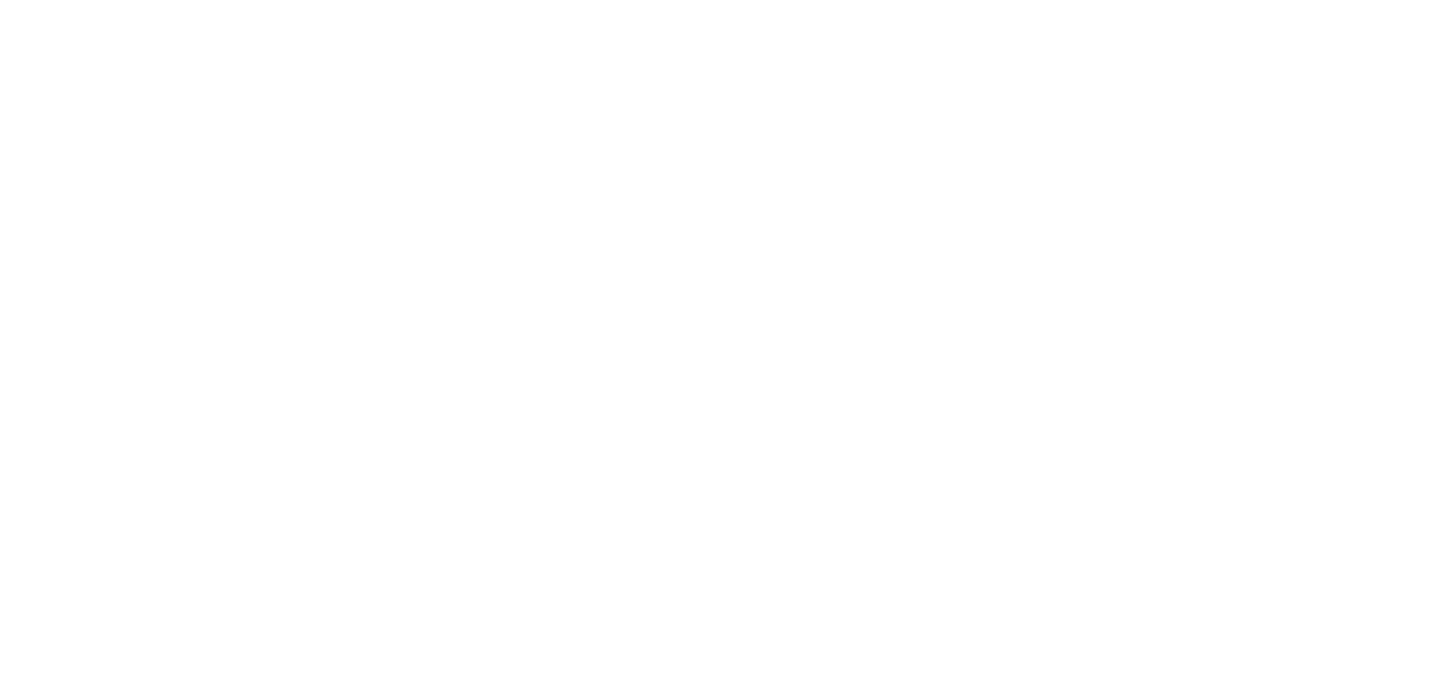 scroll, scrollTop: 0, scrollLeft: 0, axis: both 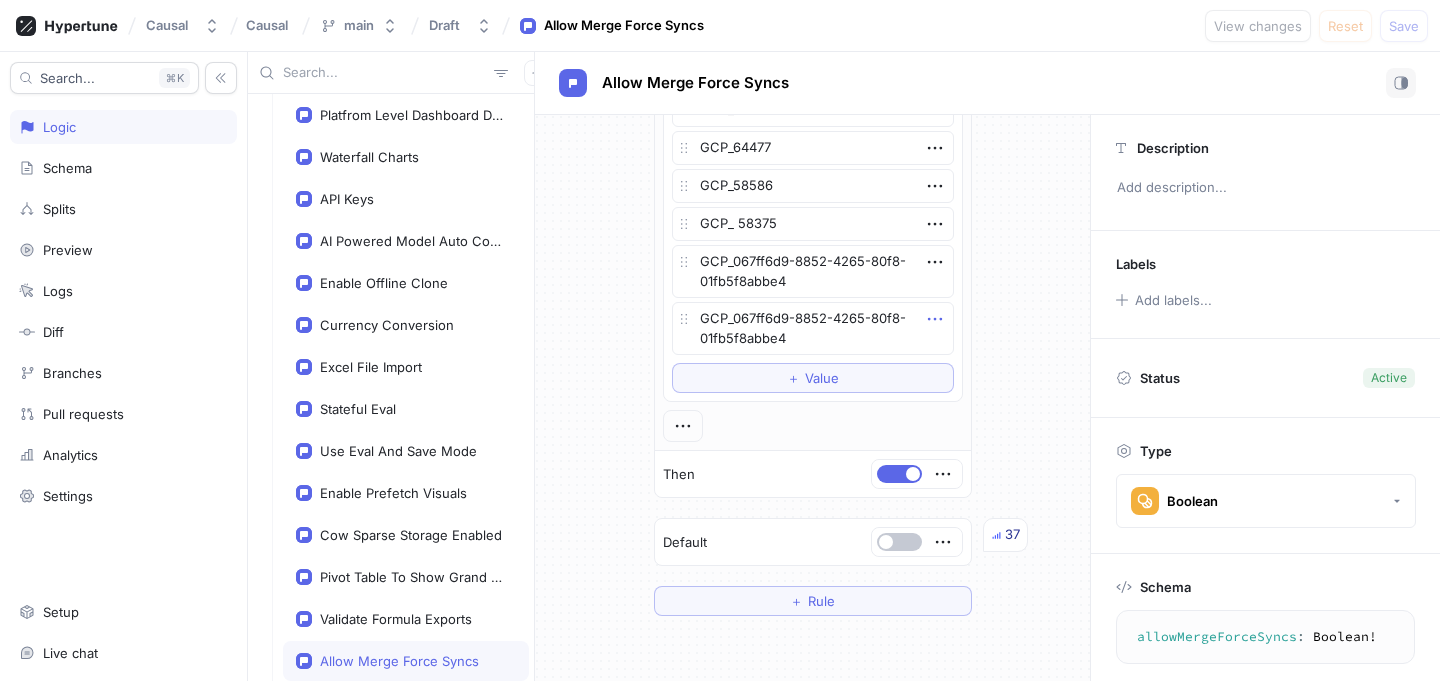 click 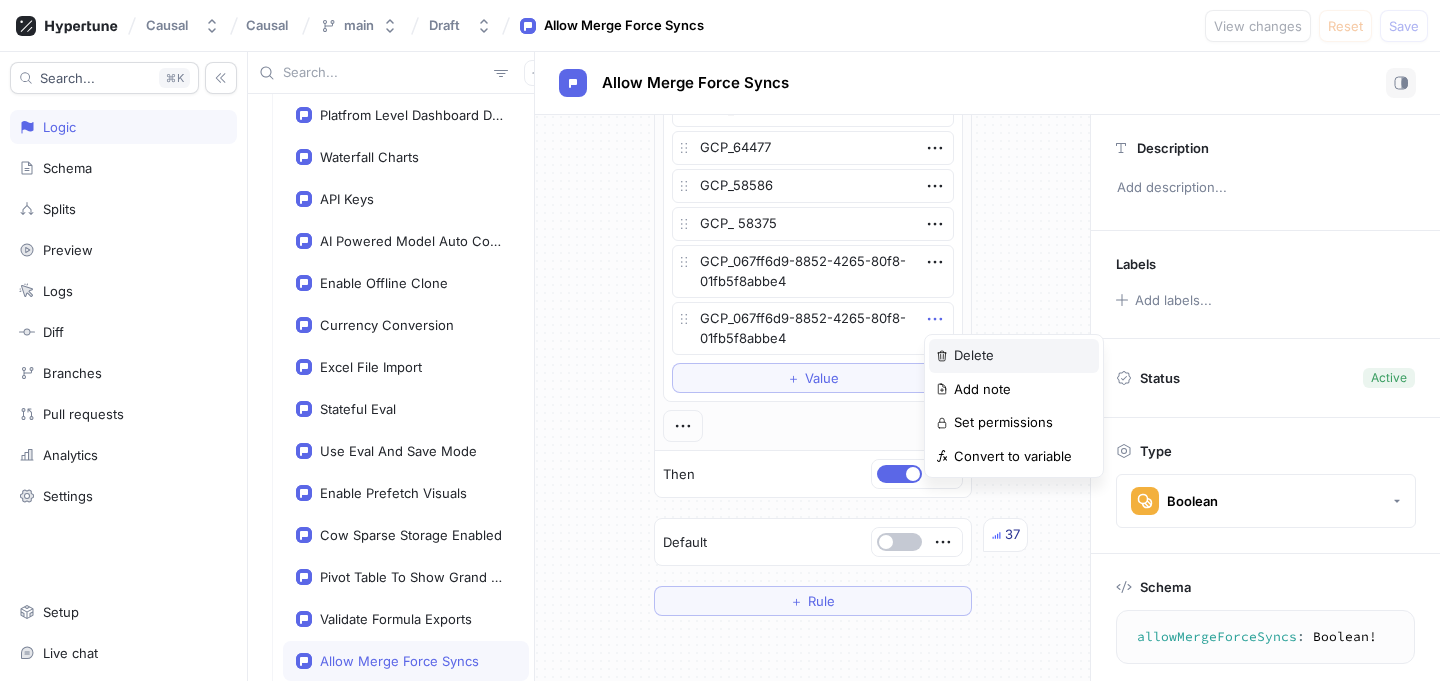 click on "Delete" at bounding box center (974, 356) 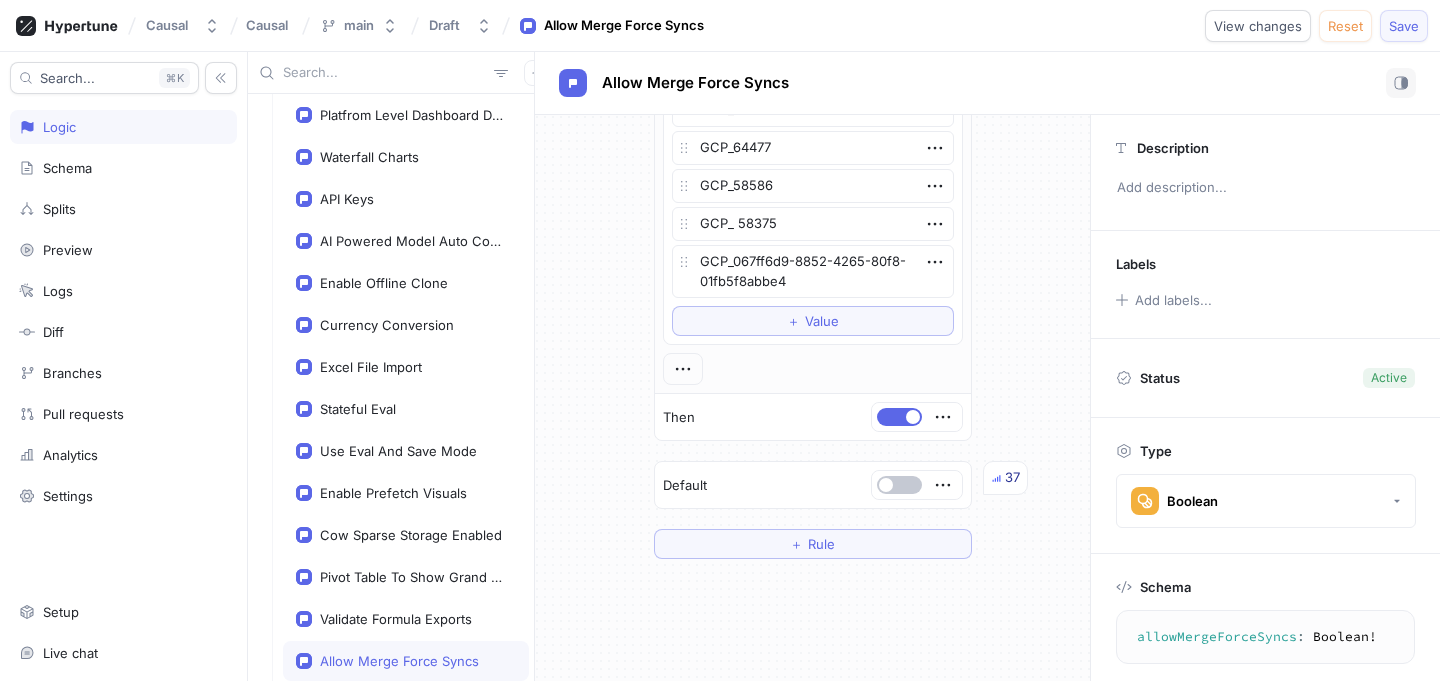 click on "Save" at bounding box center (1404, 26) 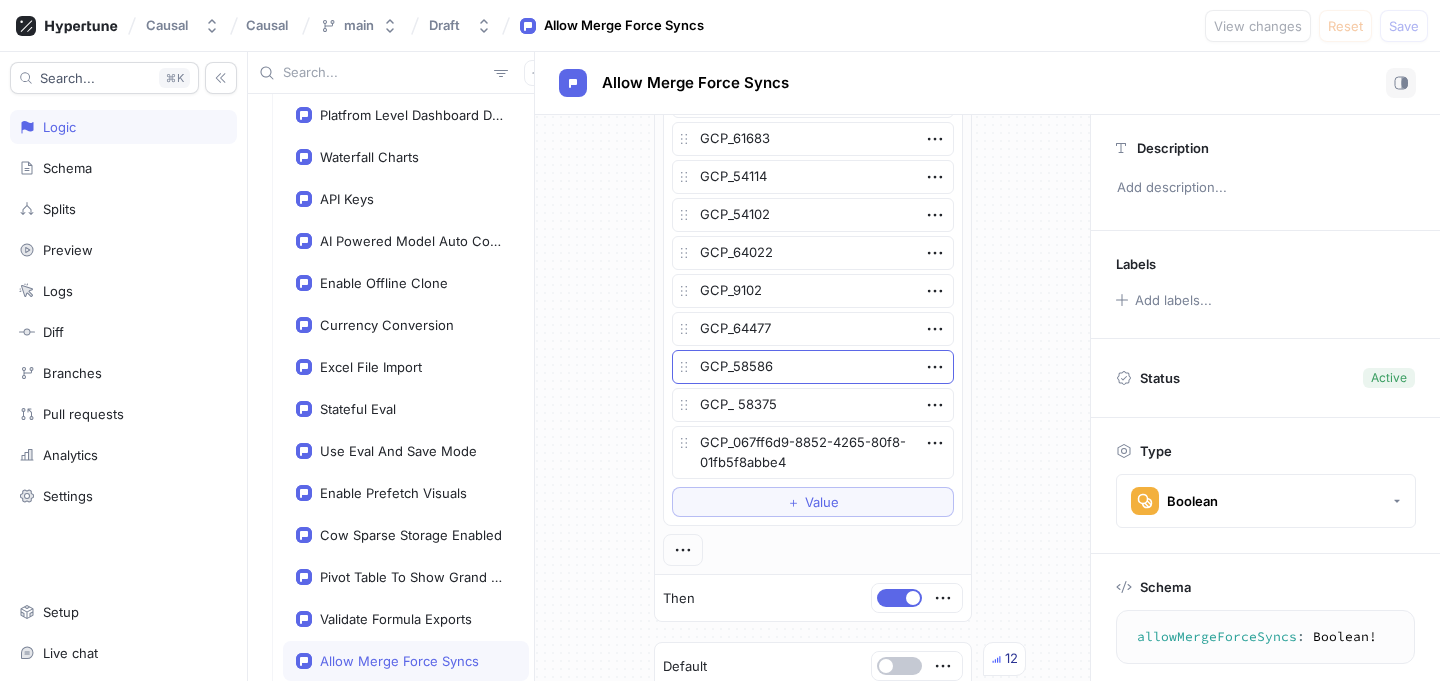 scroll, scrollTop: 753, scrollLeft: 0, axis: vertical 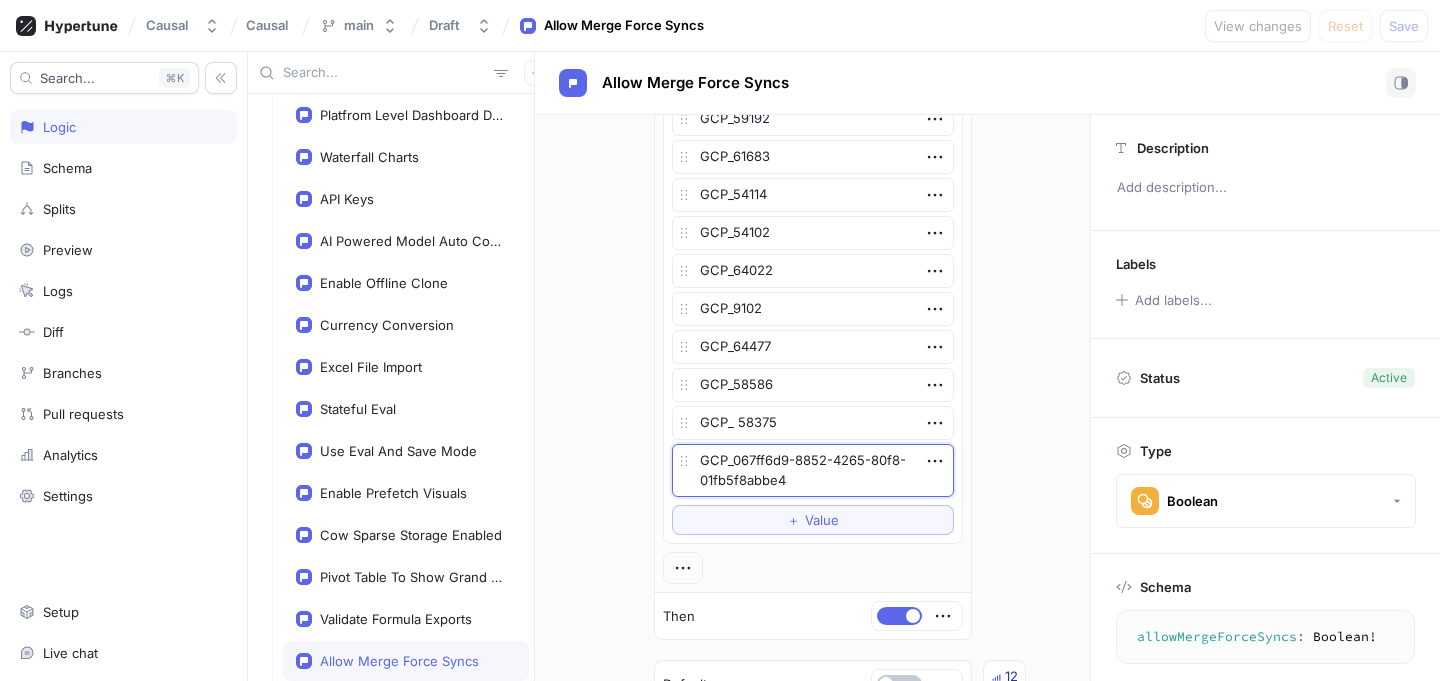 click on "GCP_[UUID]" at bounding box center (813, 470) 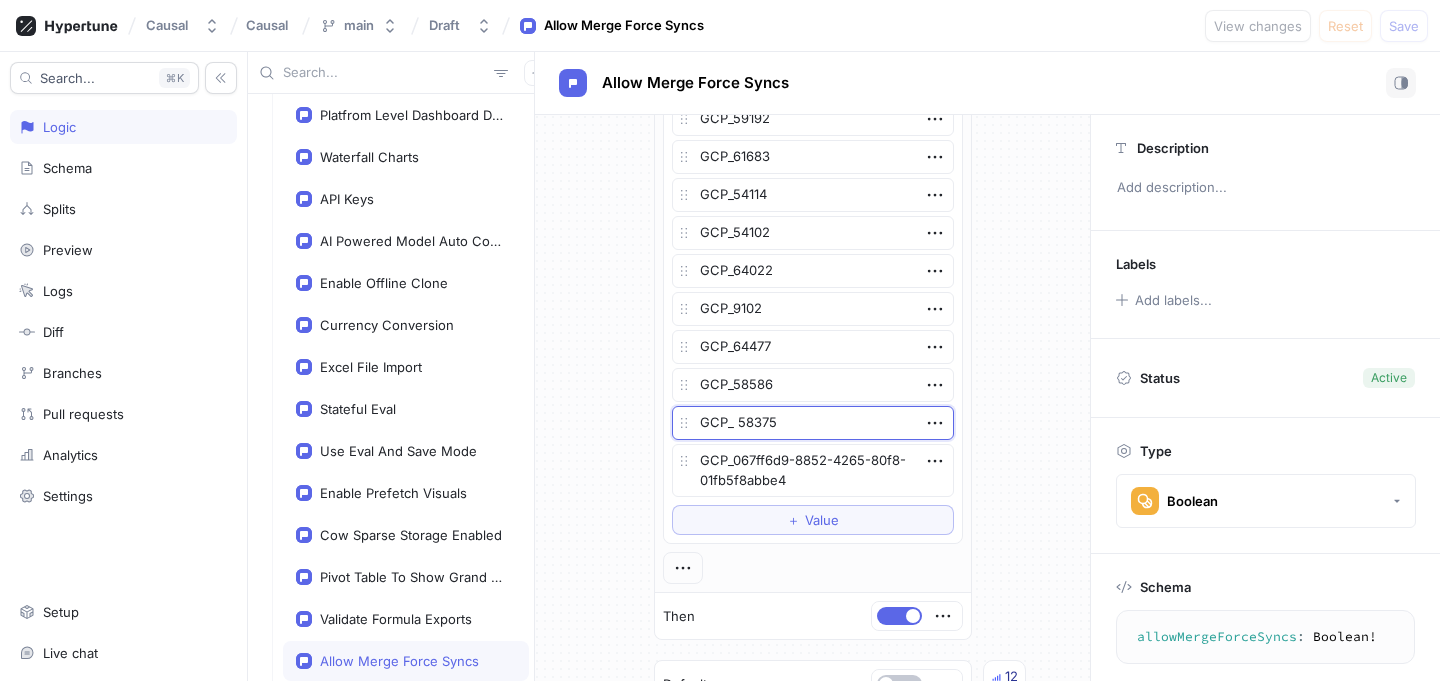 click on "GCP_ 58375" at bounding box center [813, 423] 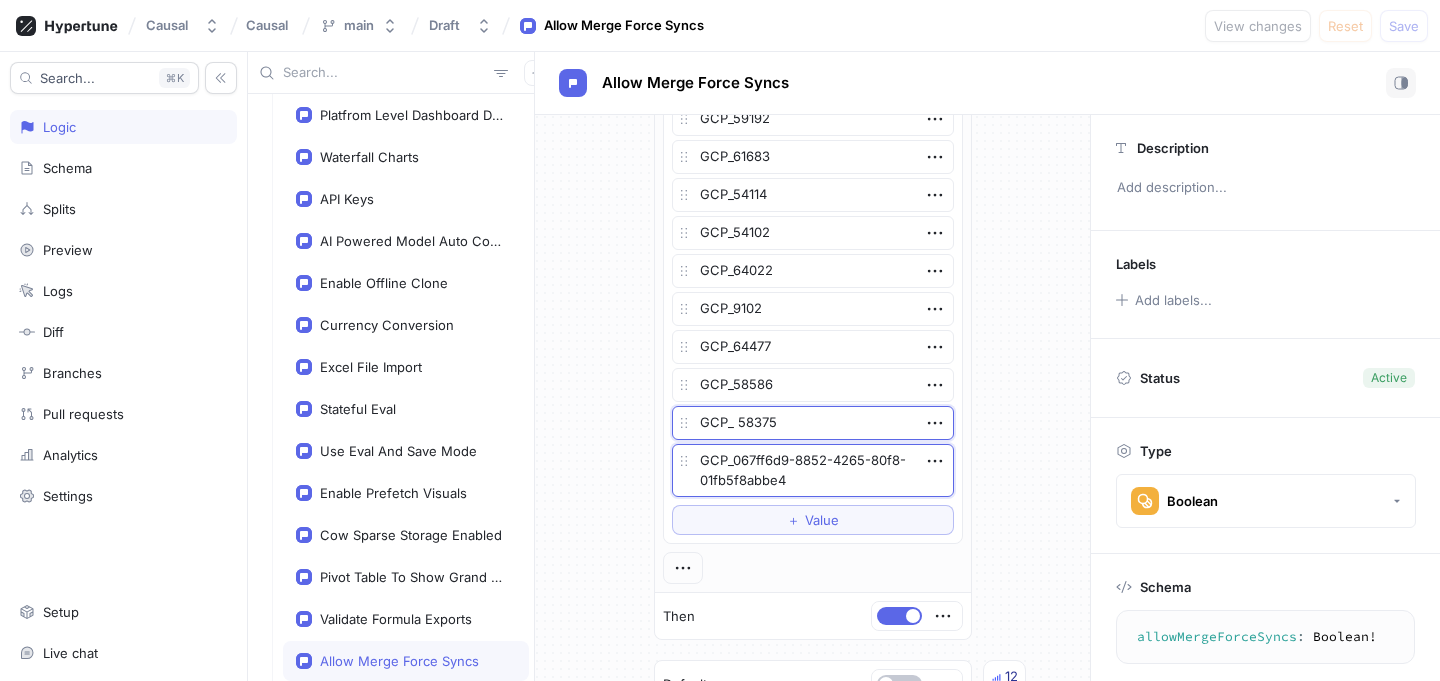 click on "GCP_[UUID]" at bounding box center [813, 470] 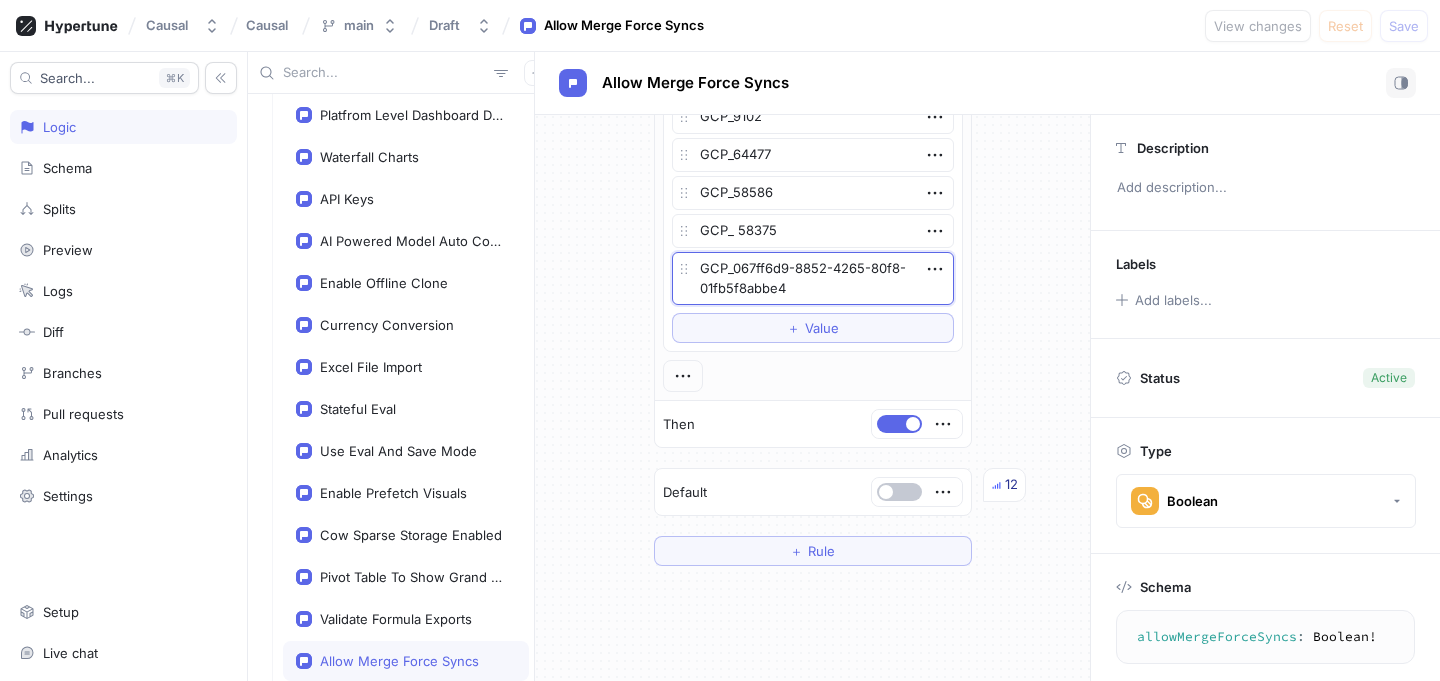 scroll, scrollTop: 964, scrollLeft: 0, axis: vertical 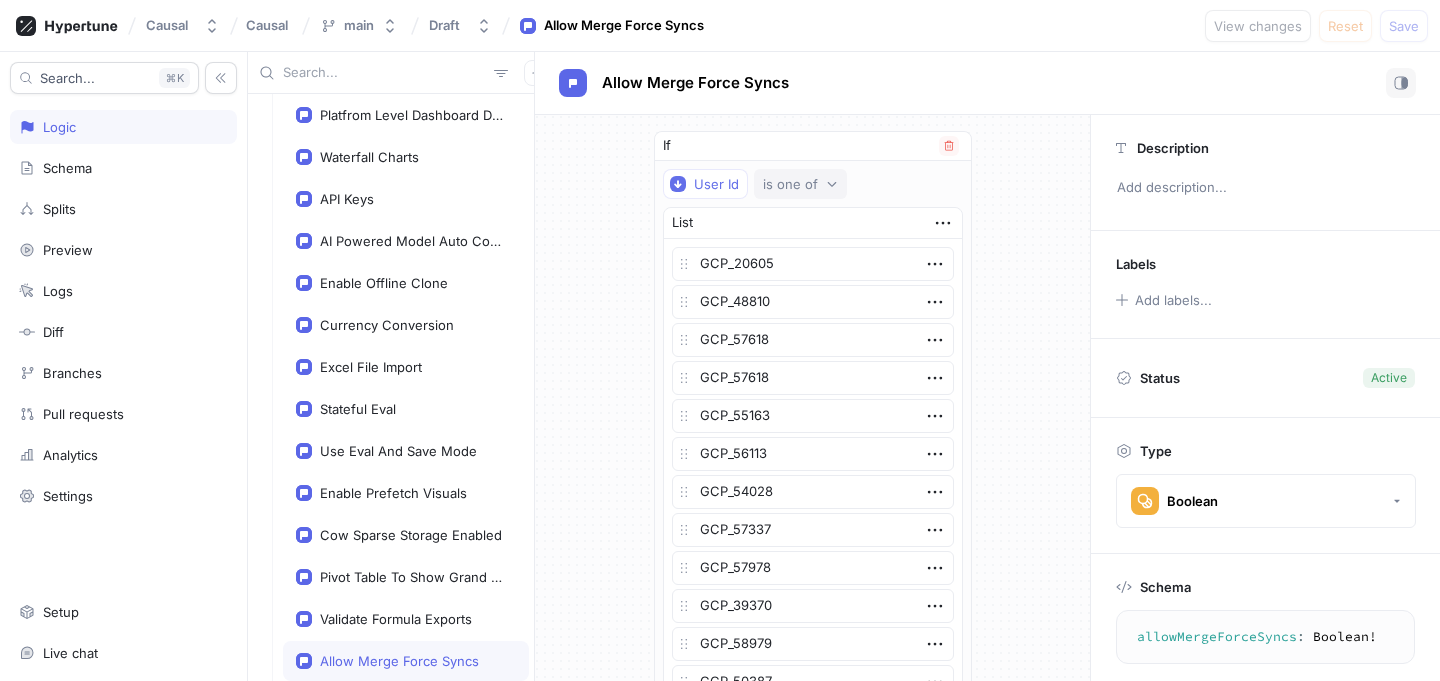 click on "is one of" at bounding box center [790, 184] 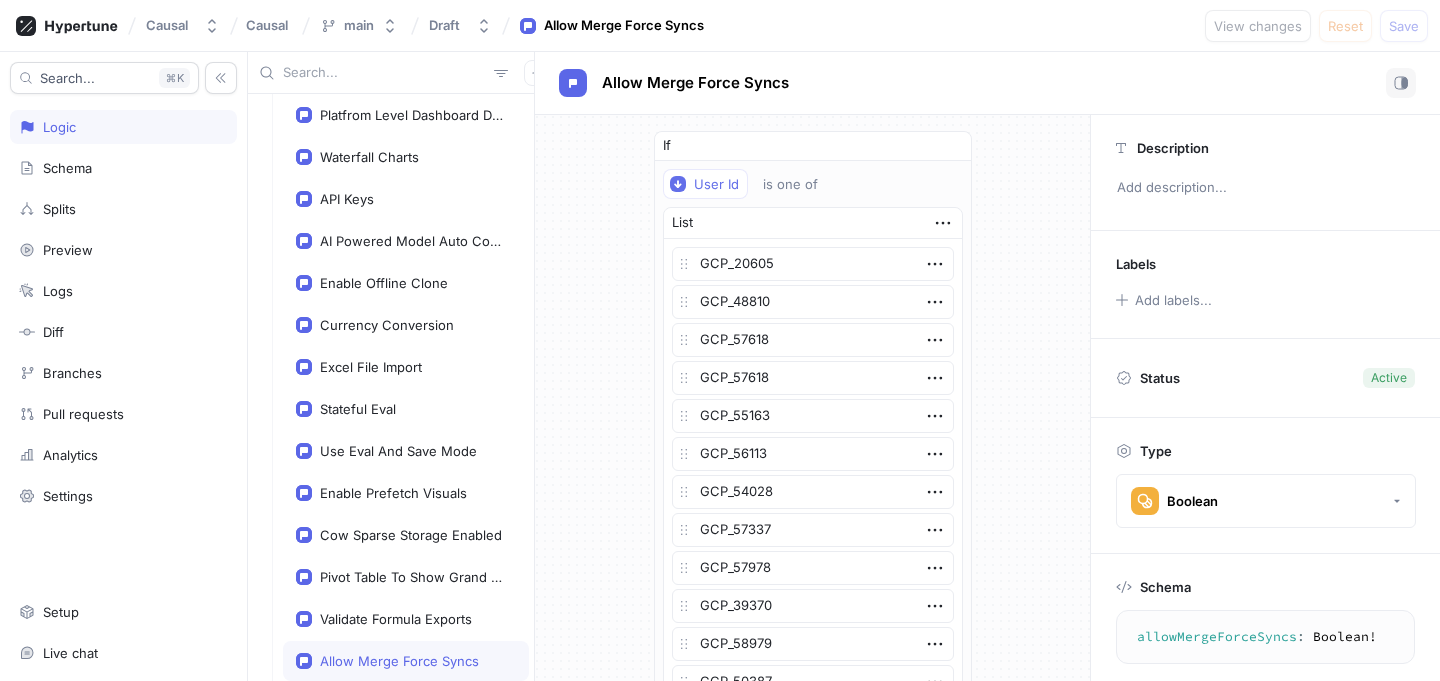 click on "If User Id is one of List GCP_20605 GCP_48810 GCP_57618 GCP_57618 GCP_55163 GCP_56113 GCP_54028 GCP_57337 GCP_57978 GCP_39370 GCP_58979 GCP_50387 GCP_30358 GCP_56563 GCP_53147 GCP_60758 GCP_59192 GCP_61683 GCP_54114 GCP_54102 GCP_64022 GCP_9102 GCP_64477 GCP_58586 GCP_ 58375 GCP_067ff6d9-8852-4265-80f8-01fb5f8abbe4
To pick up a draggable item, press the space bar.
While dragging, use the arrow keys to move the item.
Press space again to drop the item in its new position, or press escape to cancel.
＋ Value Then Default 14 ＋ Rule" at bounding box center [812, 821] 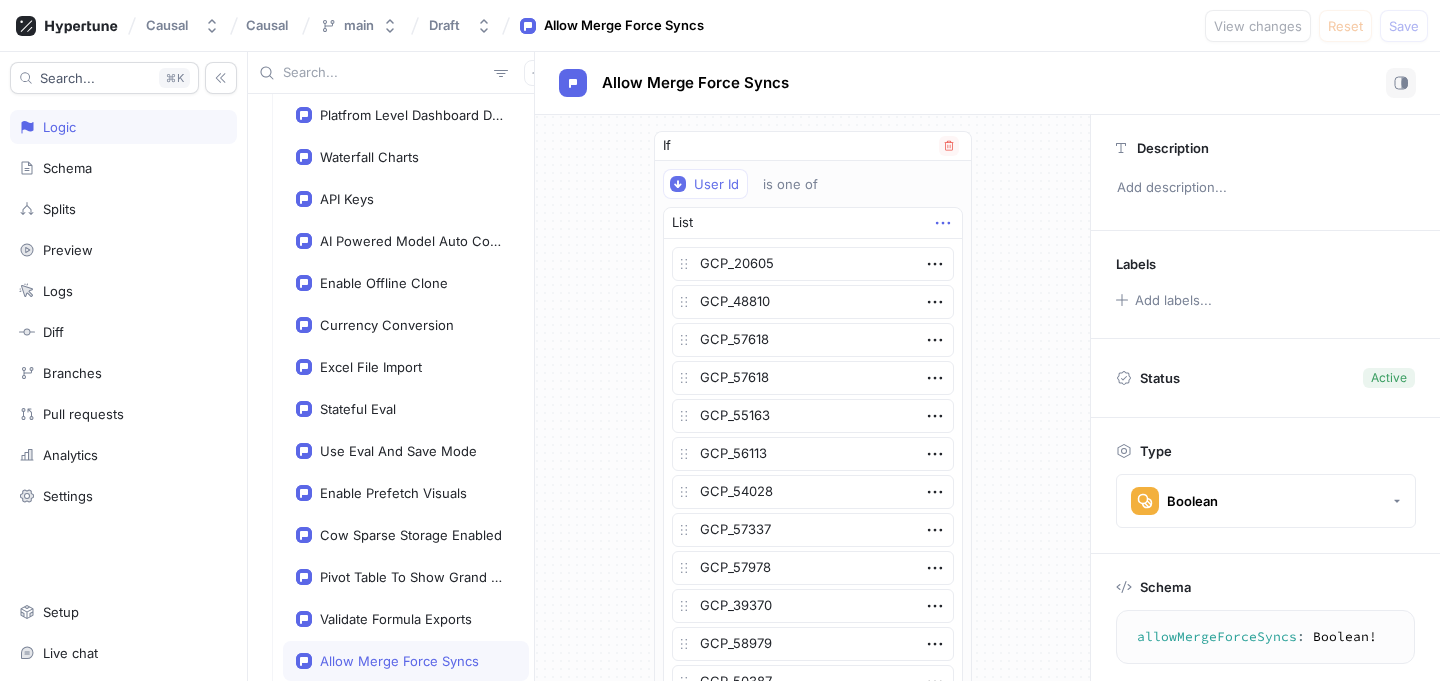 click 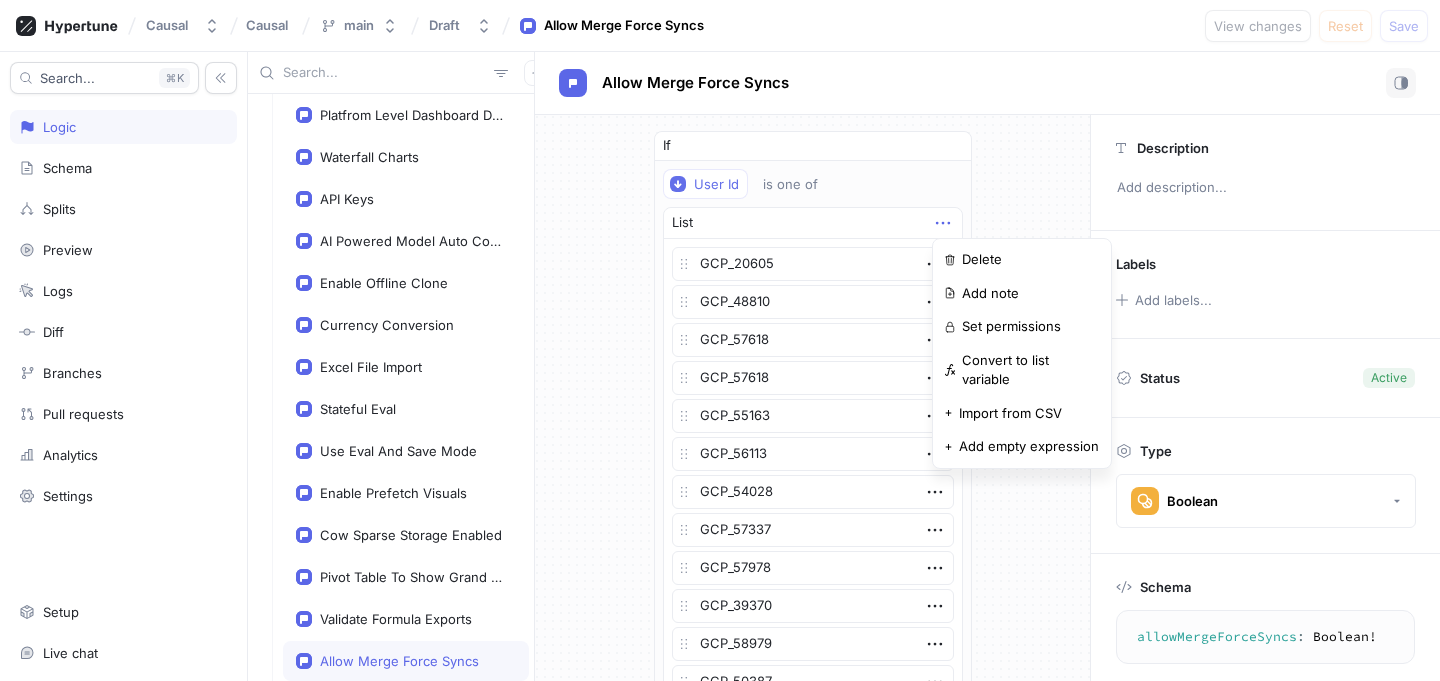 click on "If User Id is one of List GCP_20605 GCP_48810 GCP_57618 GCP_57618 GCP_55163 GCP_56113 GCP_54028 GCP_57337 GCP_57978 GCP_39370 GCP_58979 GCP_50387 GCP_30358 GCP_56563 GCP_53147 GCP_60758 GCP_59192 GCP_61683 GCP_54114 GCP_54102 GCP_64022 GCP_9102 GCP_64477 GCP_58586 GCP_ 58375 GCP_067ff6d9-8852-4265-80f8-01fb5f8abbe4
To pick up a draggable item, press the space bar.
While dragging, use the arrow keys to move the item.
Press space again to drop the item in its new position, or press escape to cancel.
＋ Value Then Default 14 ＋ Rule" at bounding box center [812, 821] 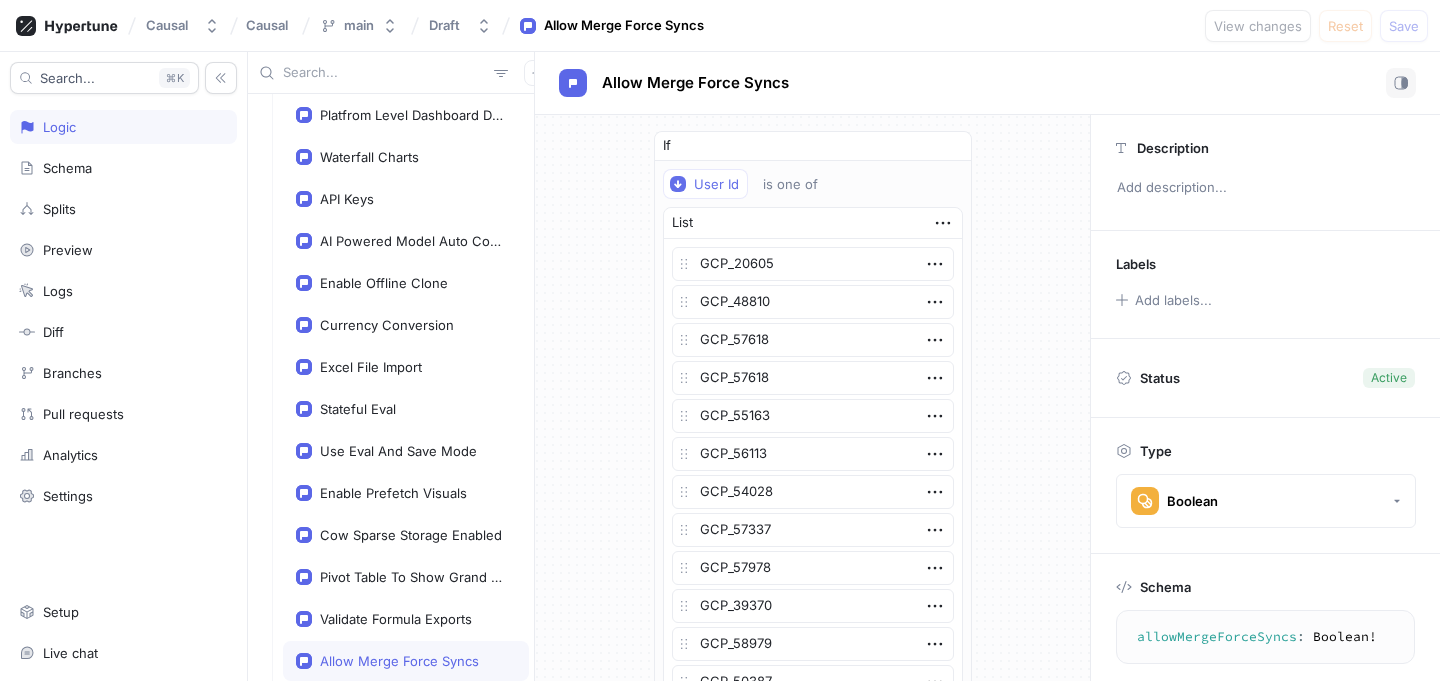type on "x" 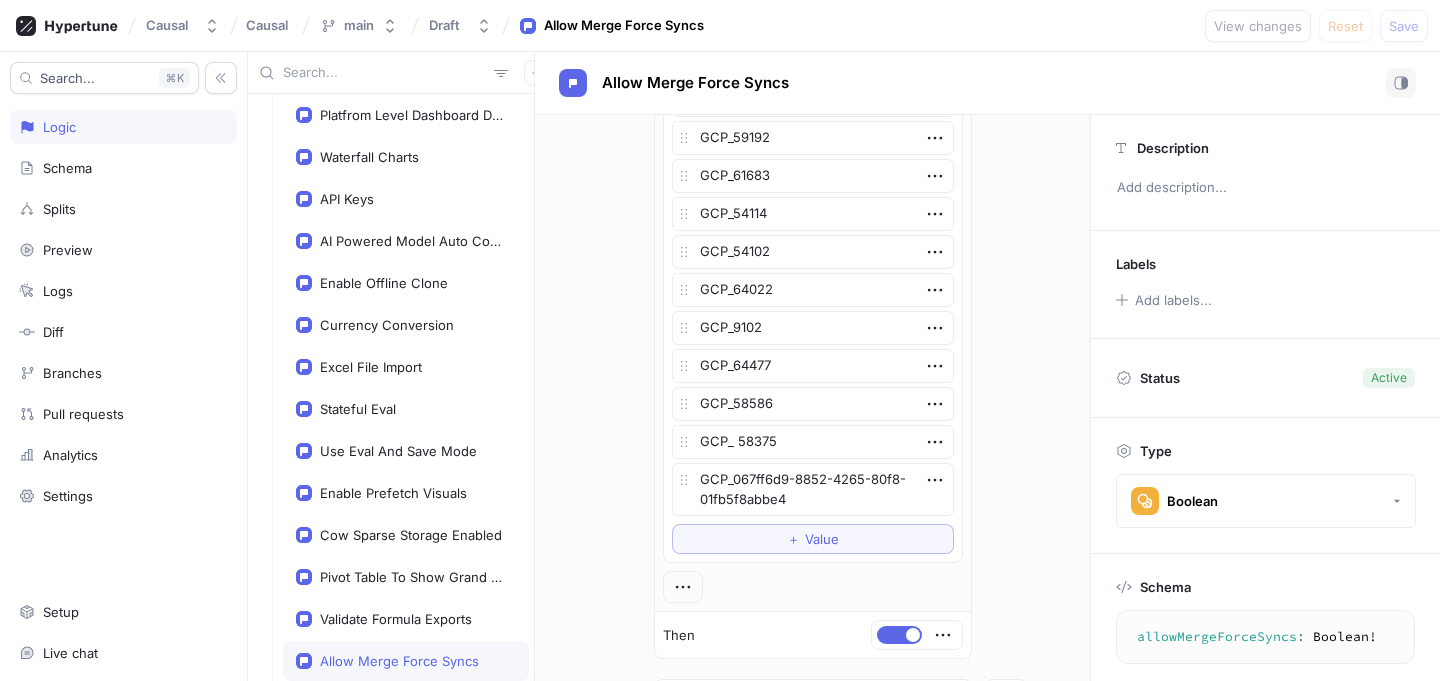 scroll, scrollTop: 738, scrollLeft: 0, axis: vertical 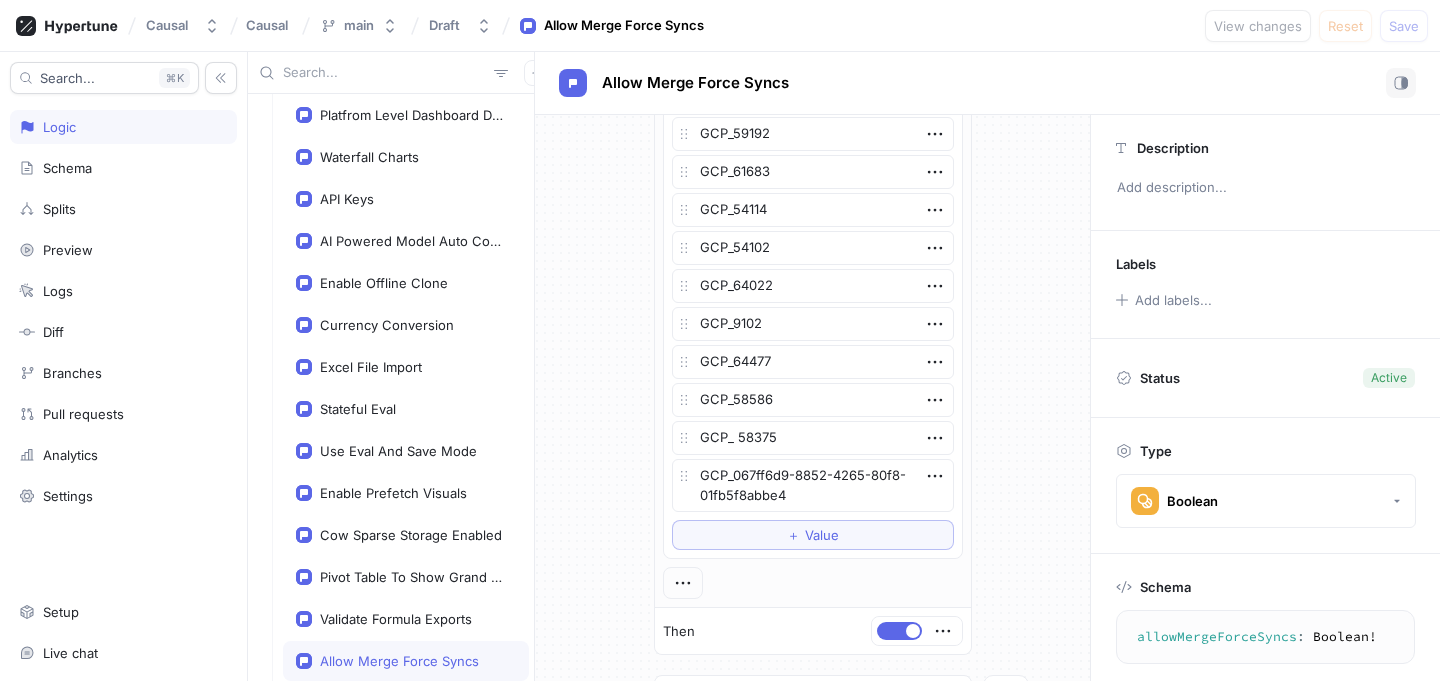 type 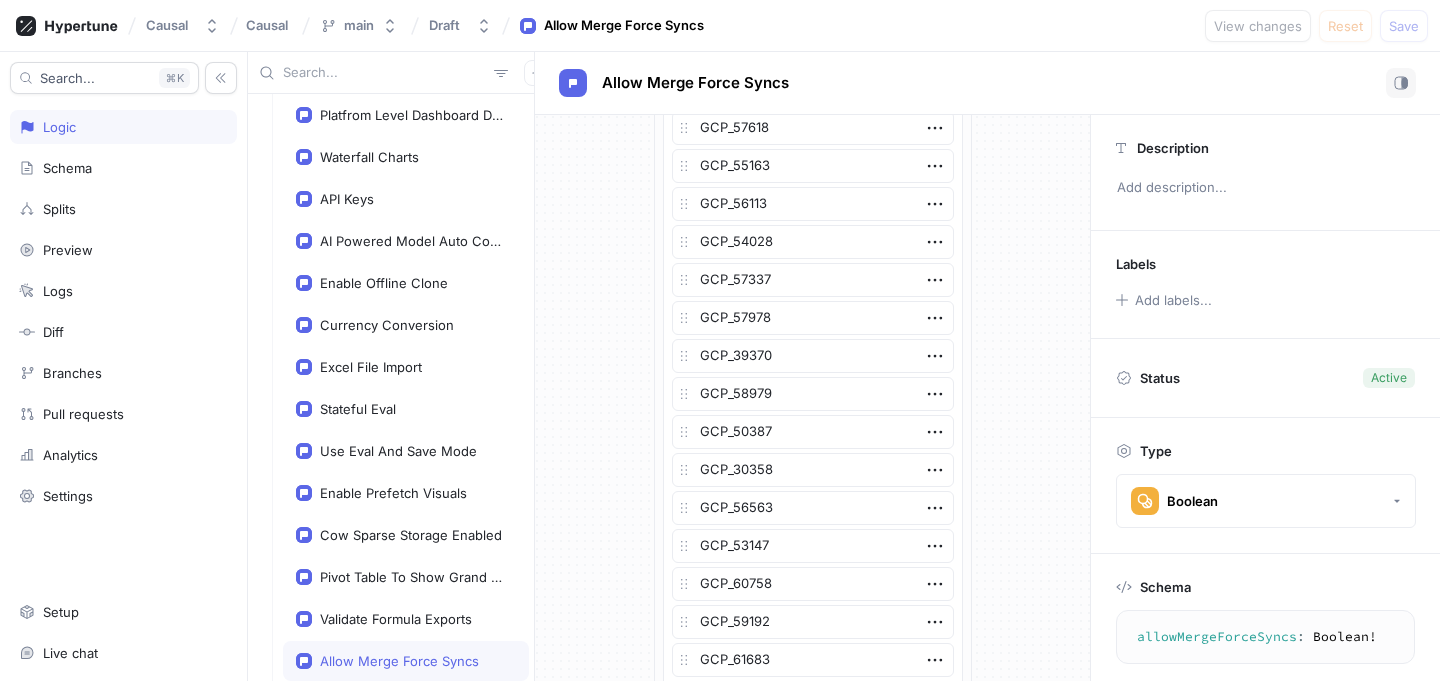 scroll, scrollTop: 1050, scrollLeft: 0, axis: vertical 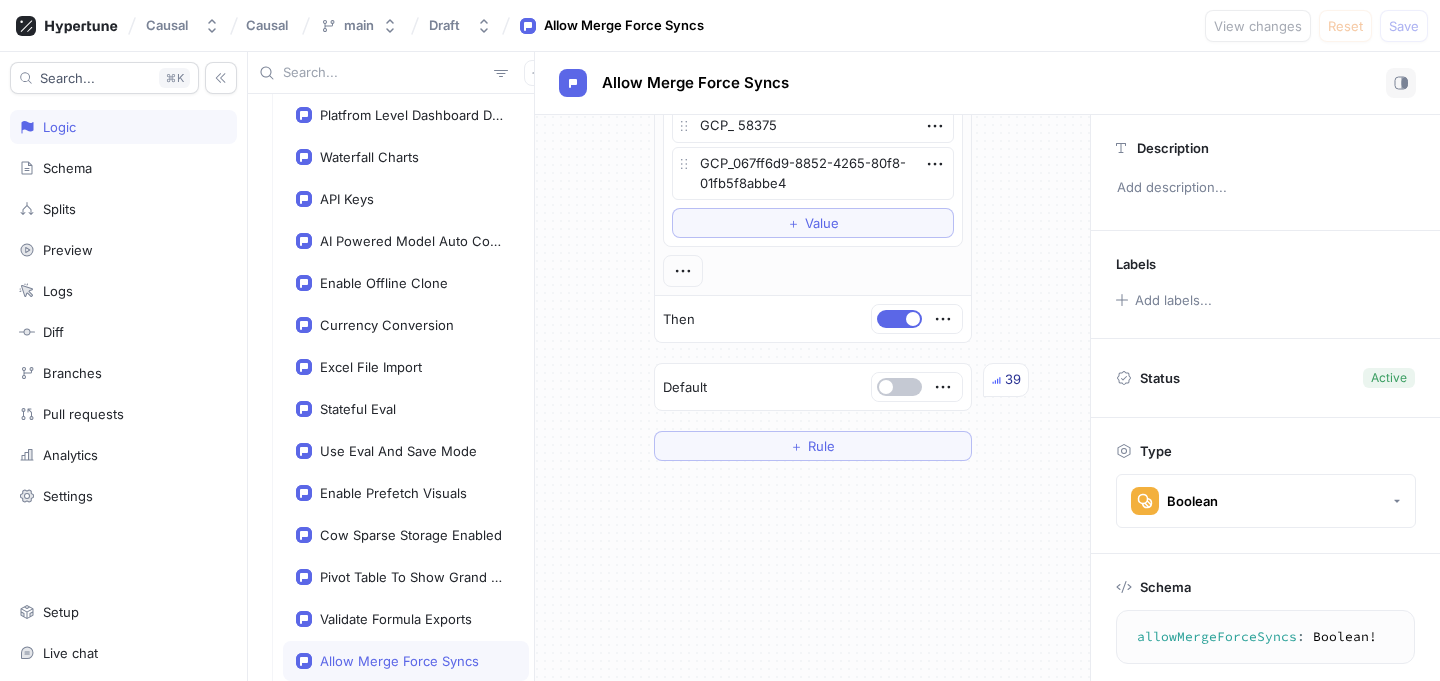 type on "x" 